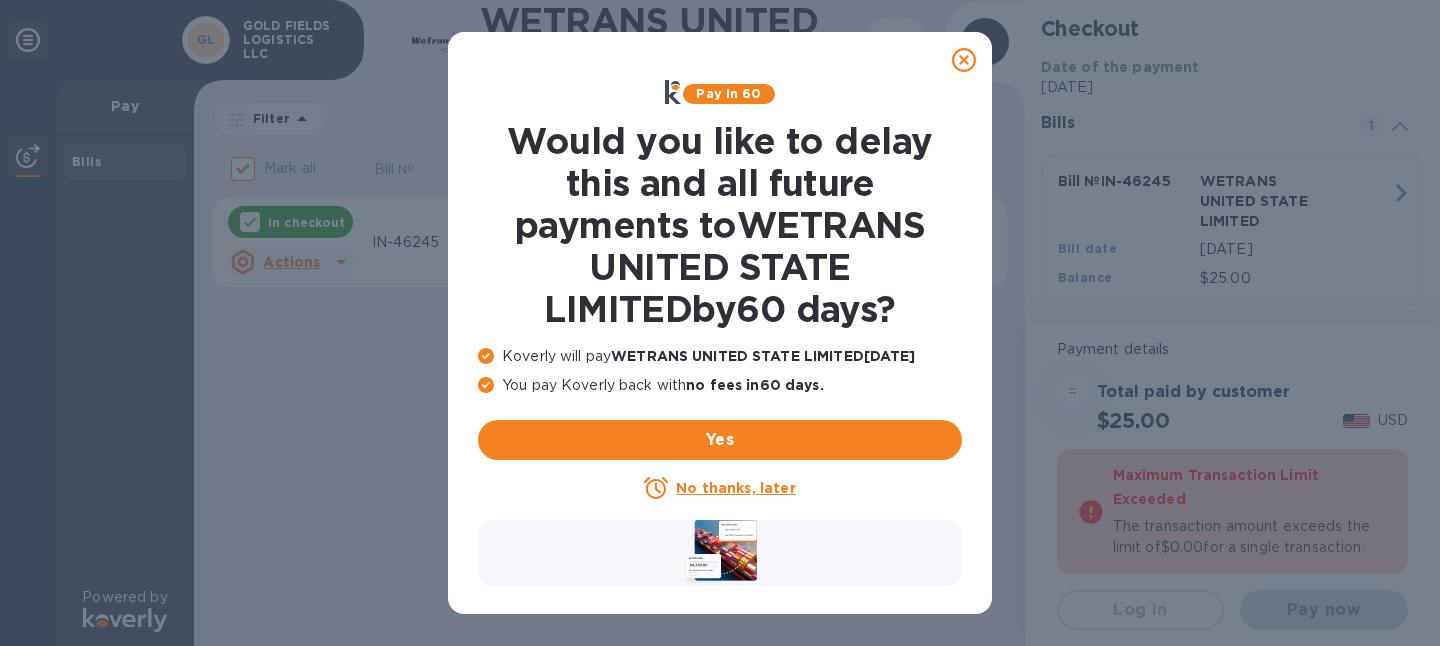 scroll, scrollTop: 0, scrollLeft: 0, axis: both 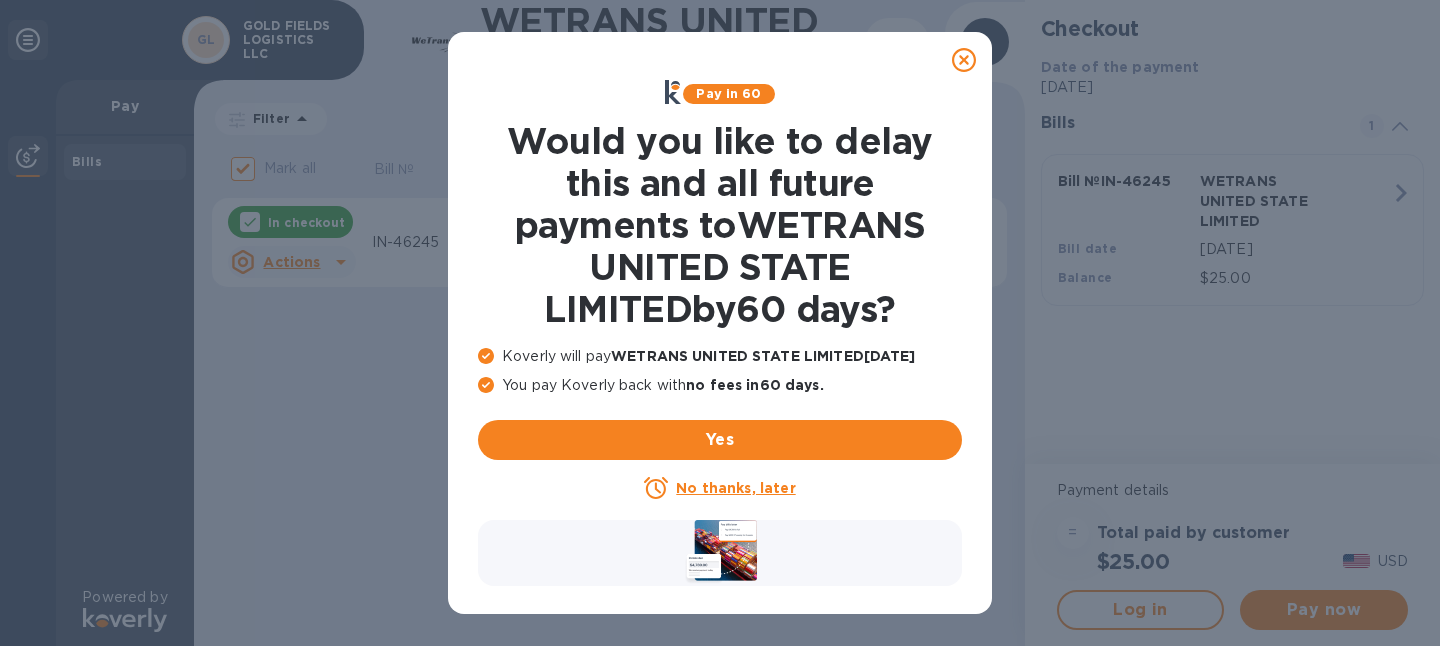click 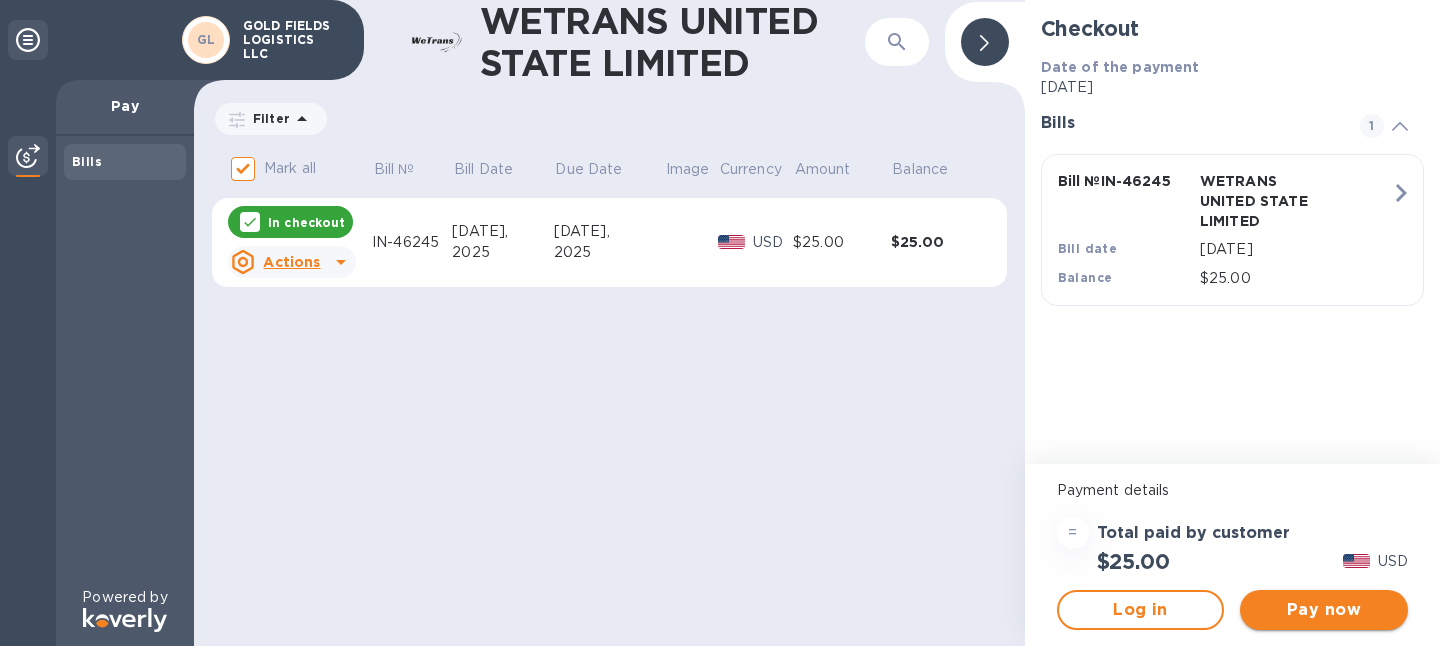 click on "Pay now" at bounding box center [1324, 610] 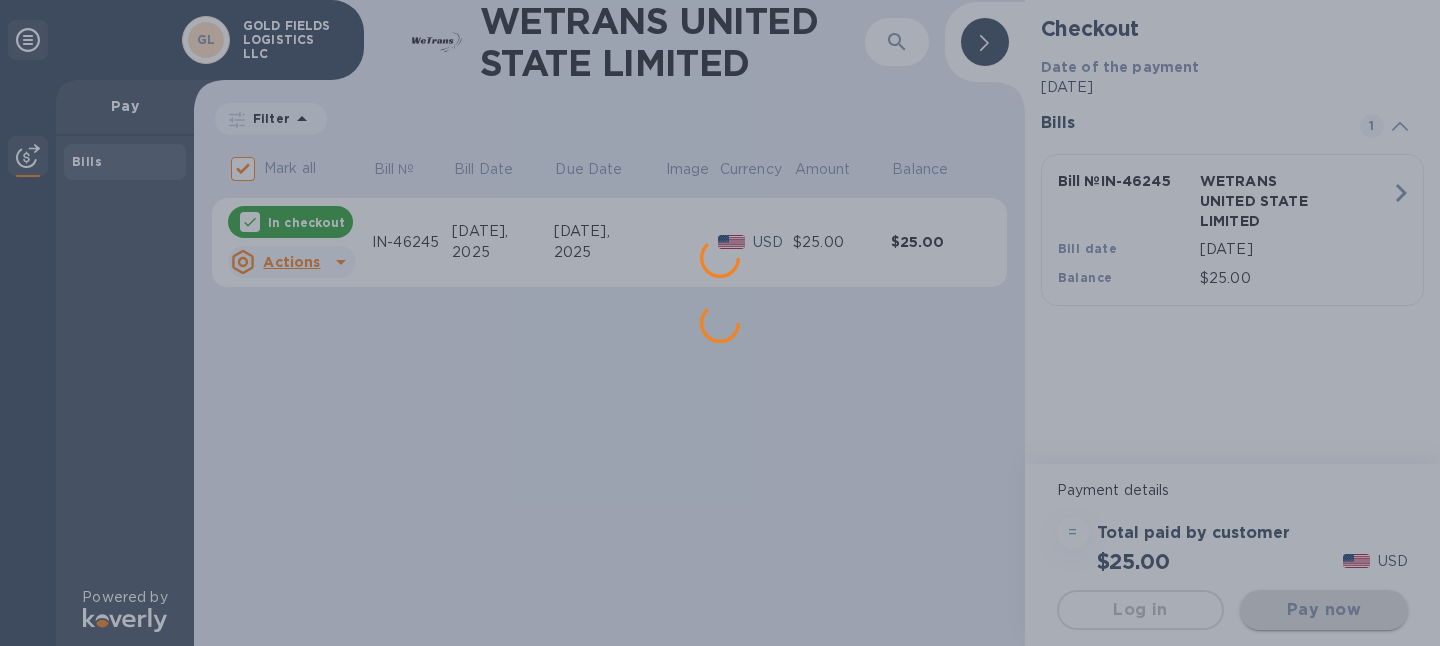 scroll, scrollTop: 0, scrollLeft: 0, axis: both 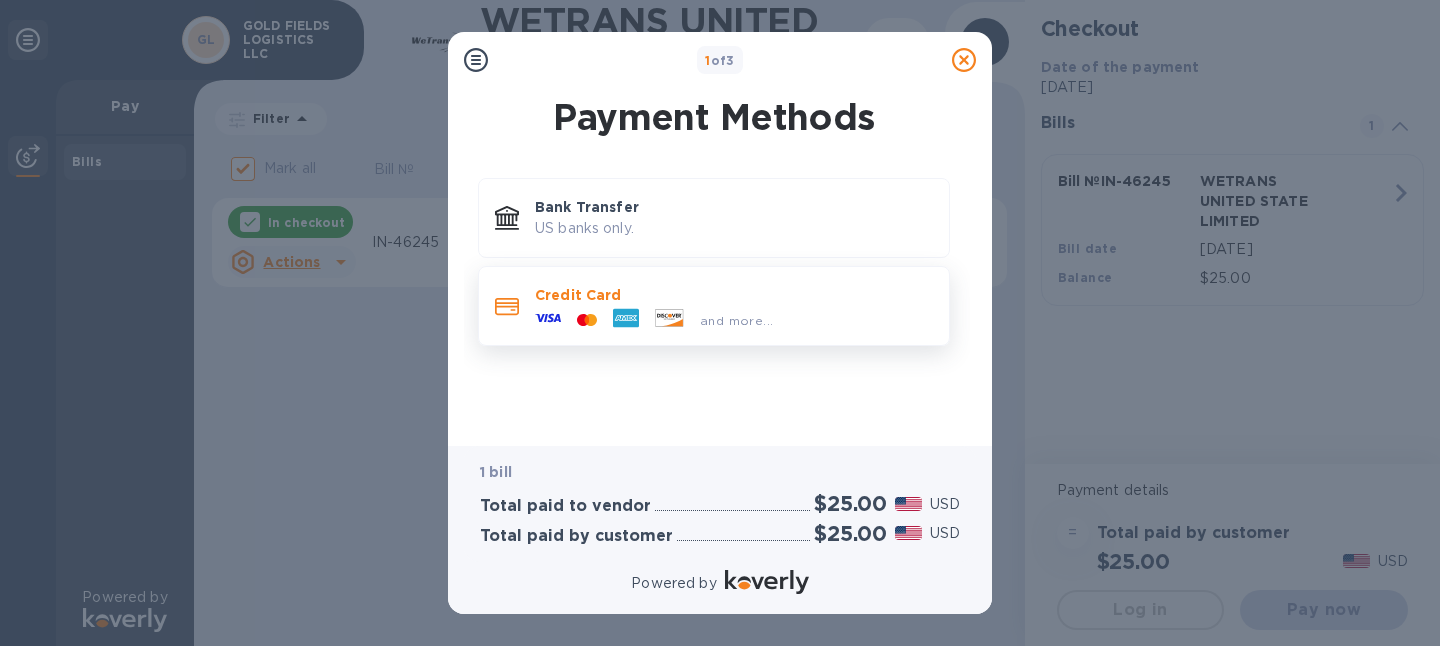click on "and more..." at bounding box center (734, 316) 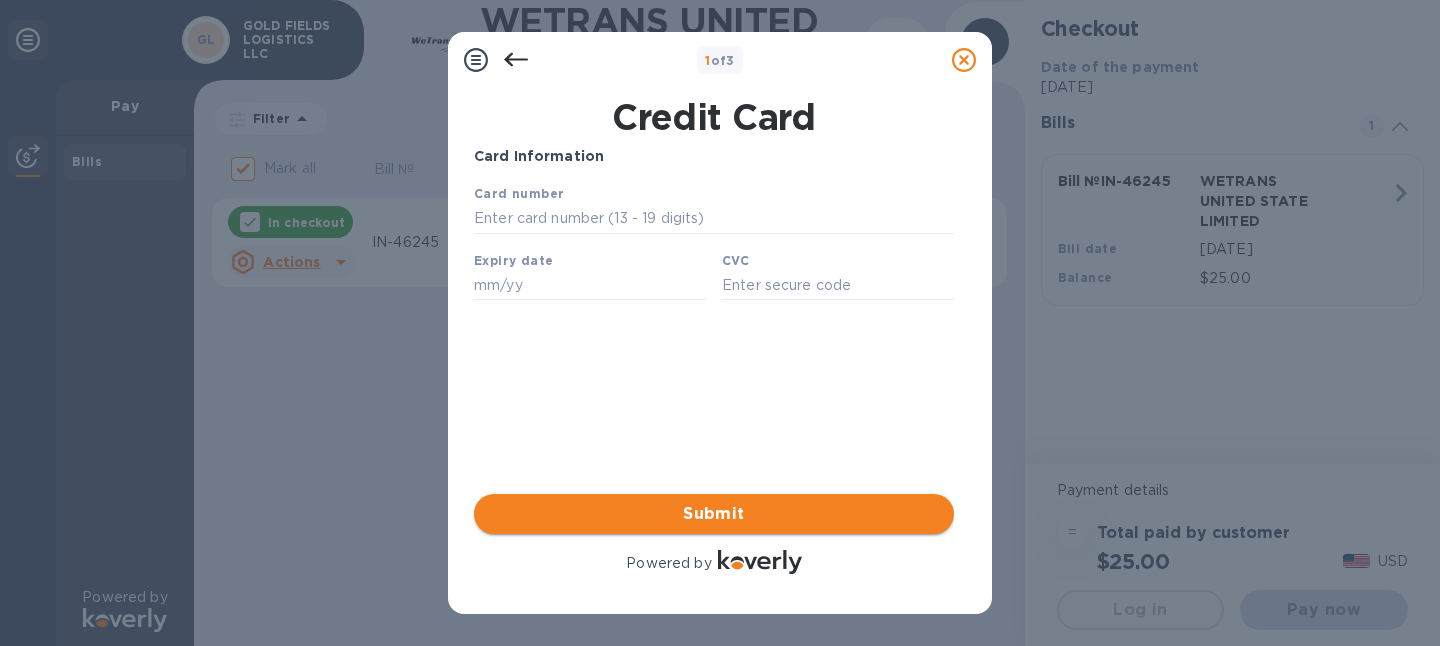 scroll, scrollTop: 0, scrollLeft: 0, axis: both 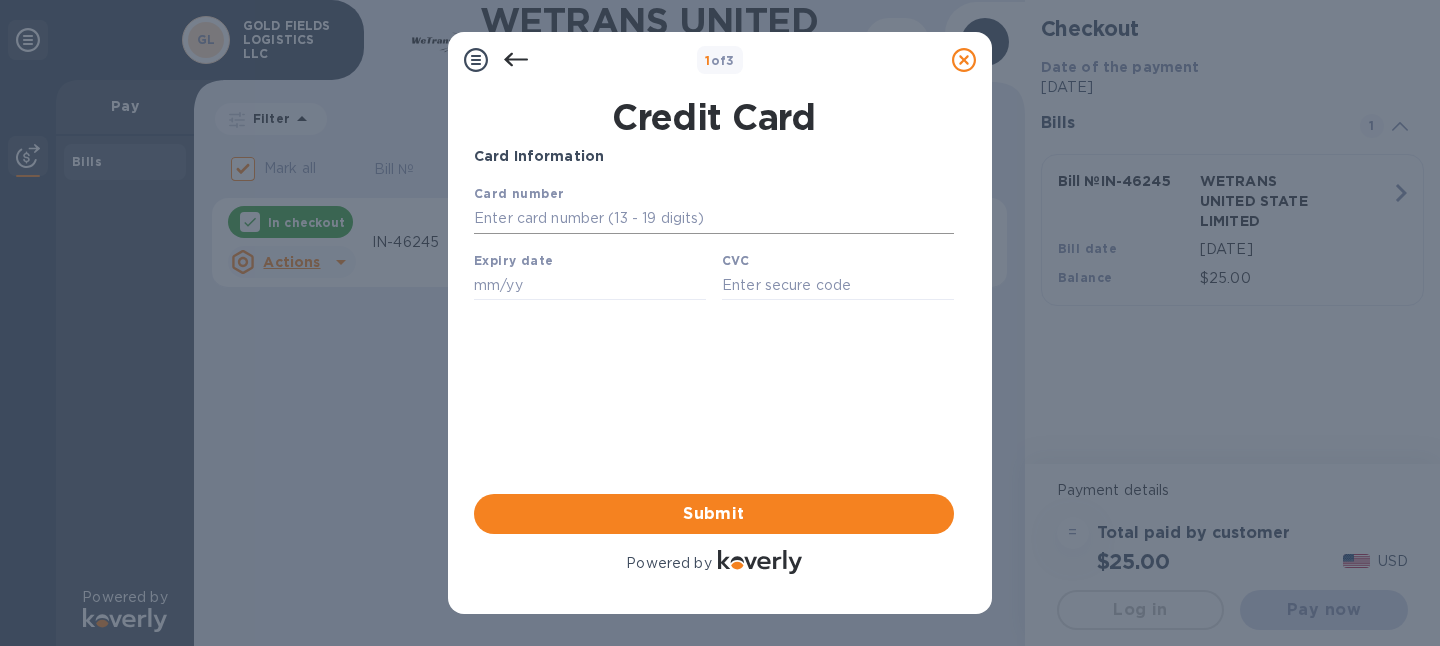 click at bounding box center (714, 219) 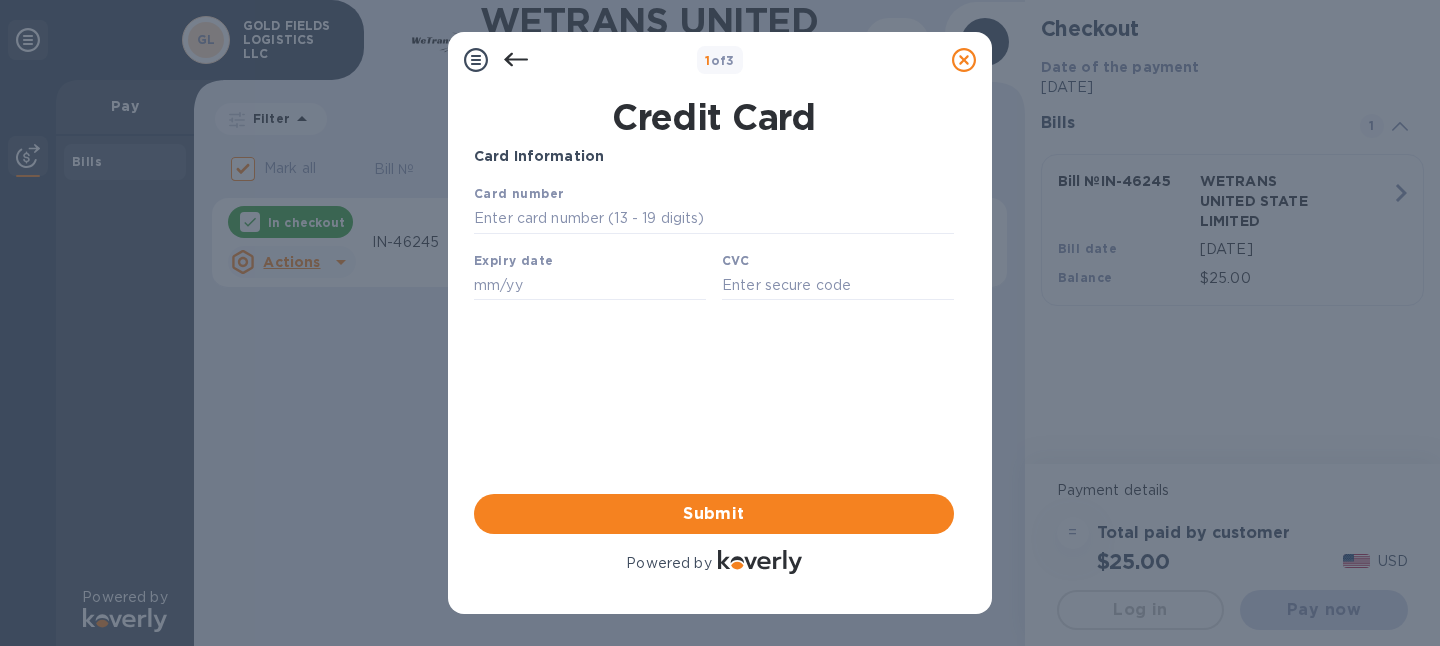 type on "[CREDIT_CARD_NUMBER]" 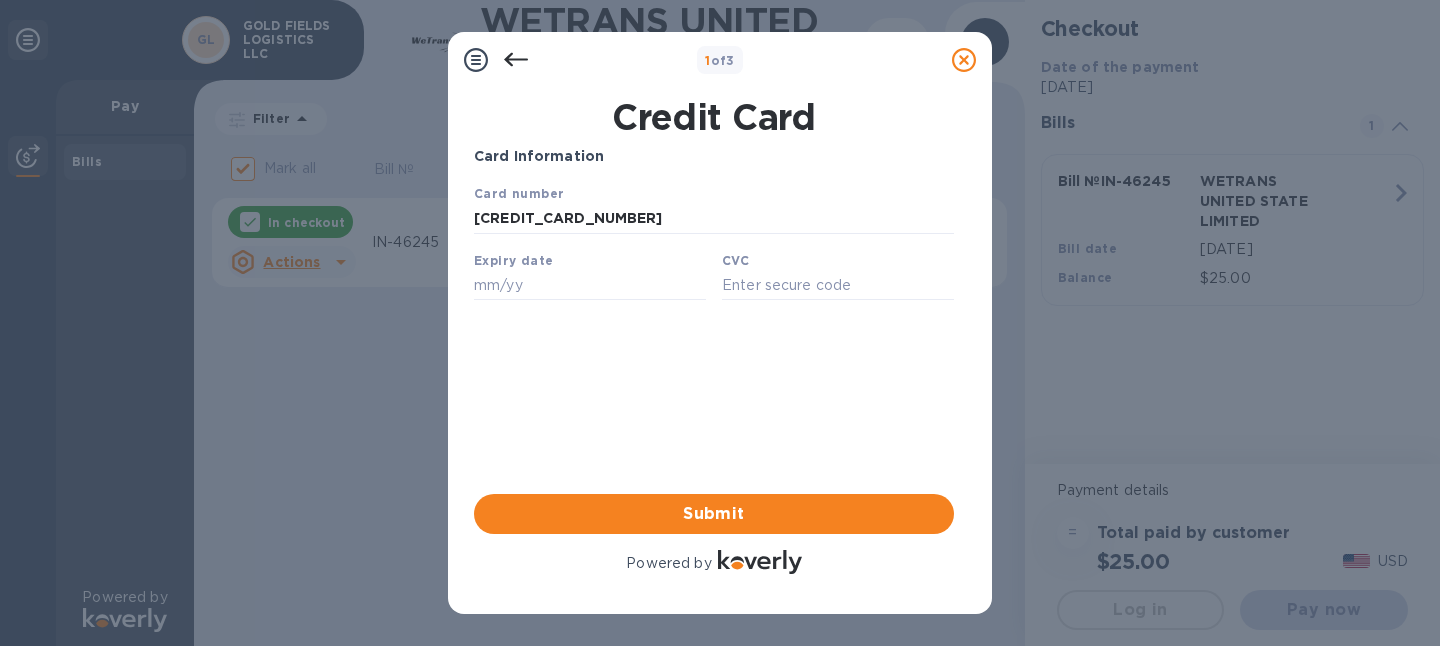 type on "07/27" 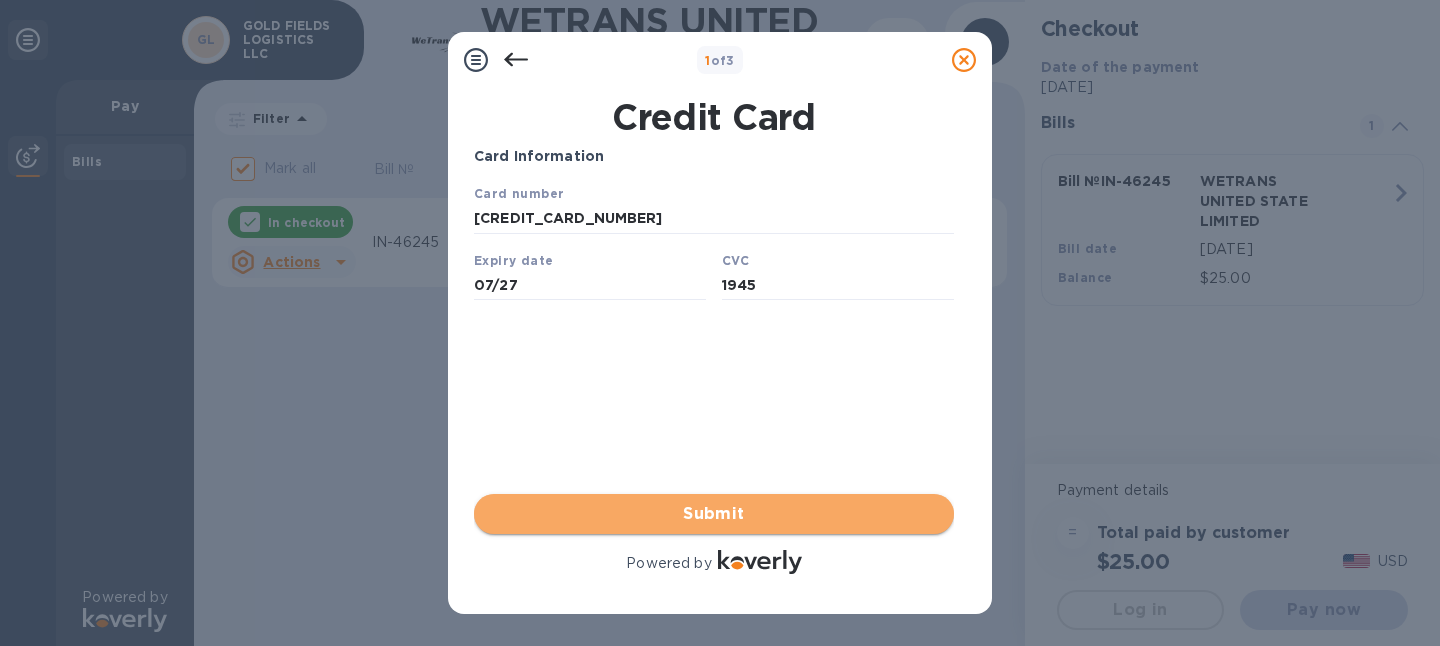 click on "Submit" at bounding box center [714, 514] 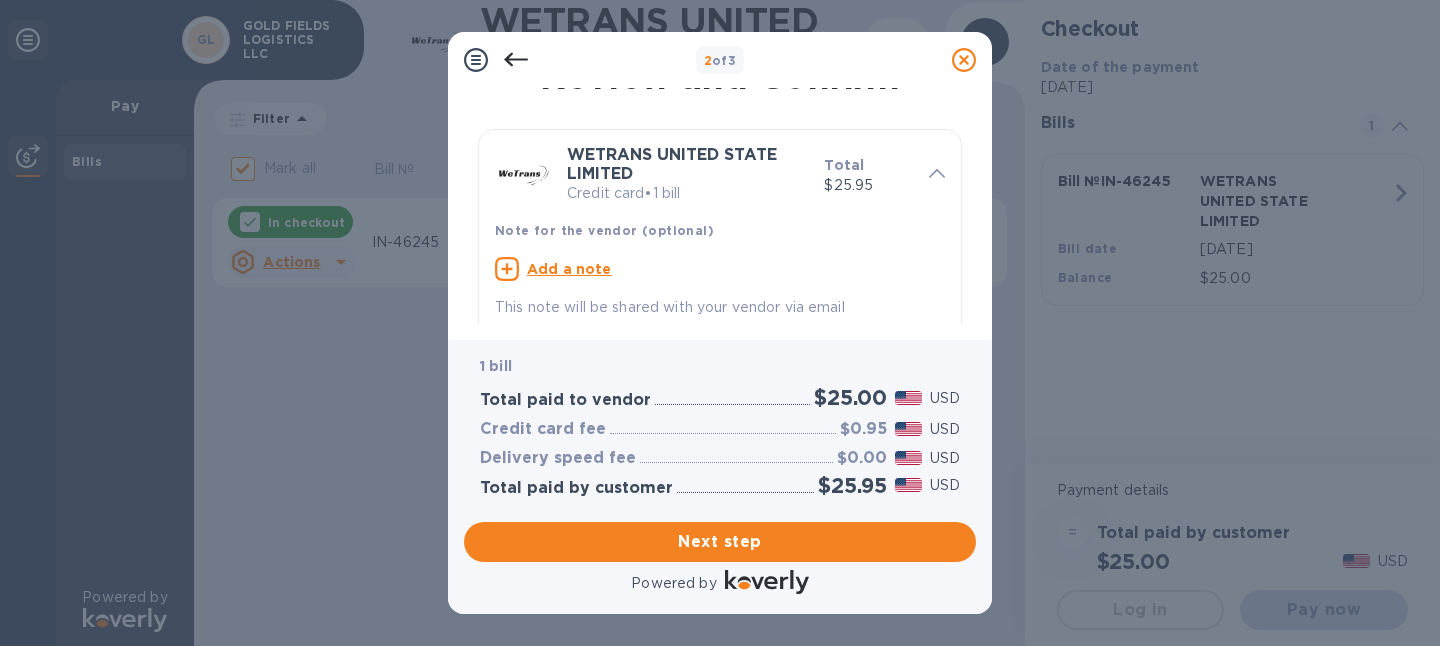 scroll, scrollTop: 0, scrollLeft: 0, axis: both 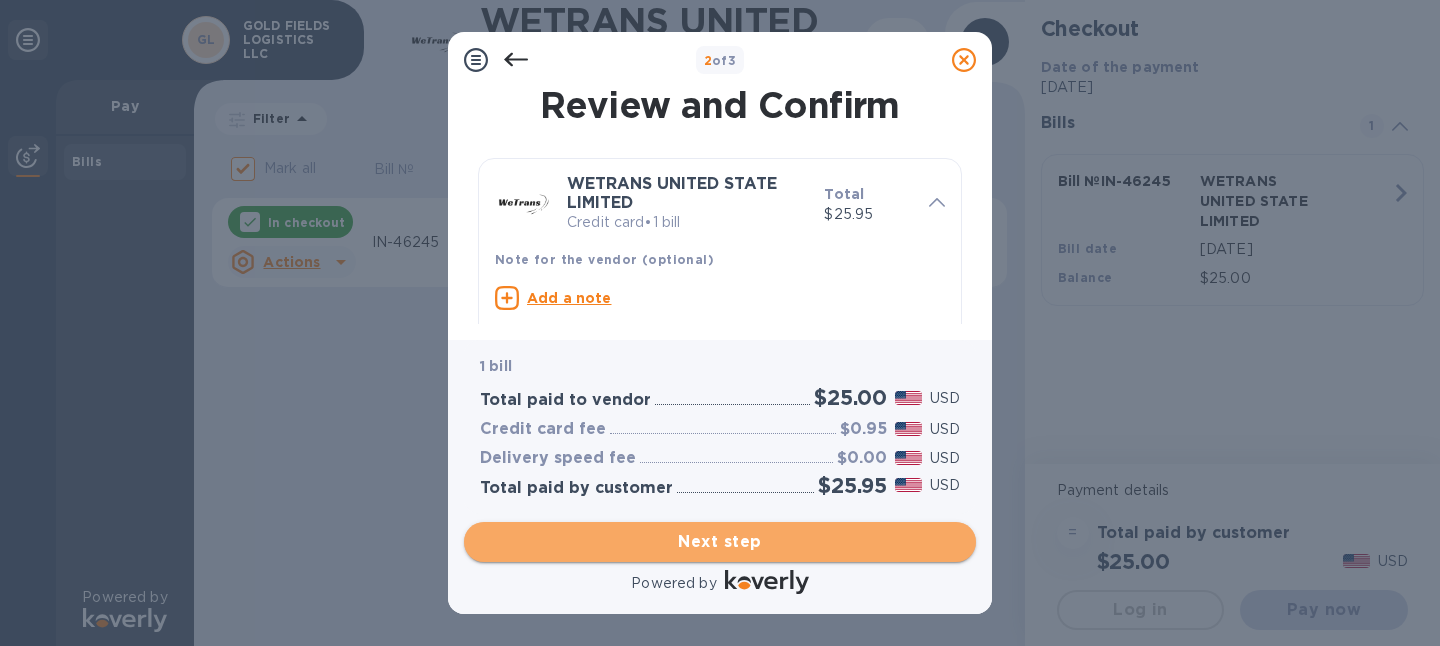click on "Next step" at bounding box center (720, 542) 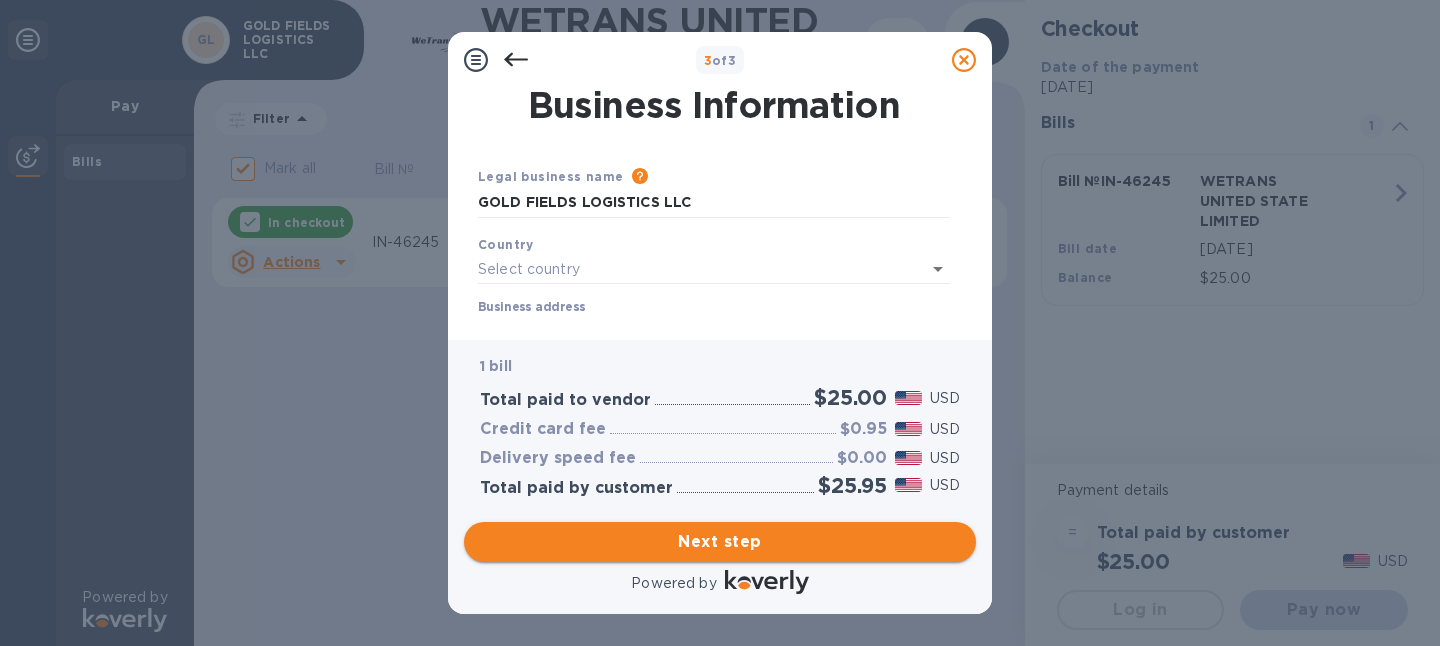 type on "[GEOGRAPHIC_DATA]" 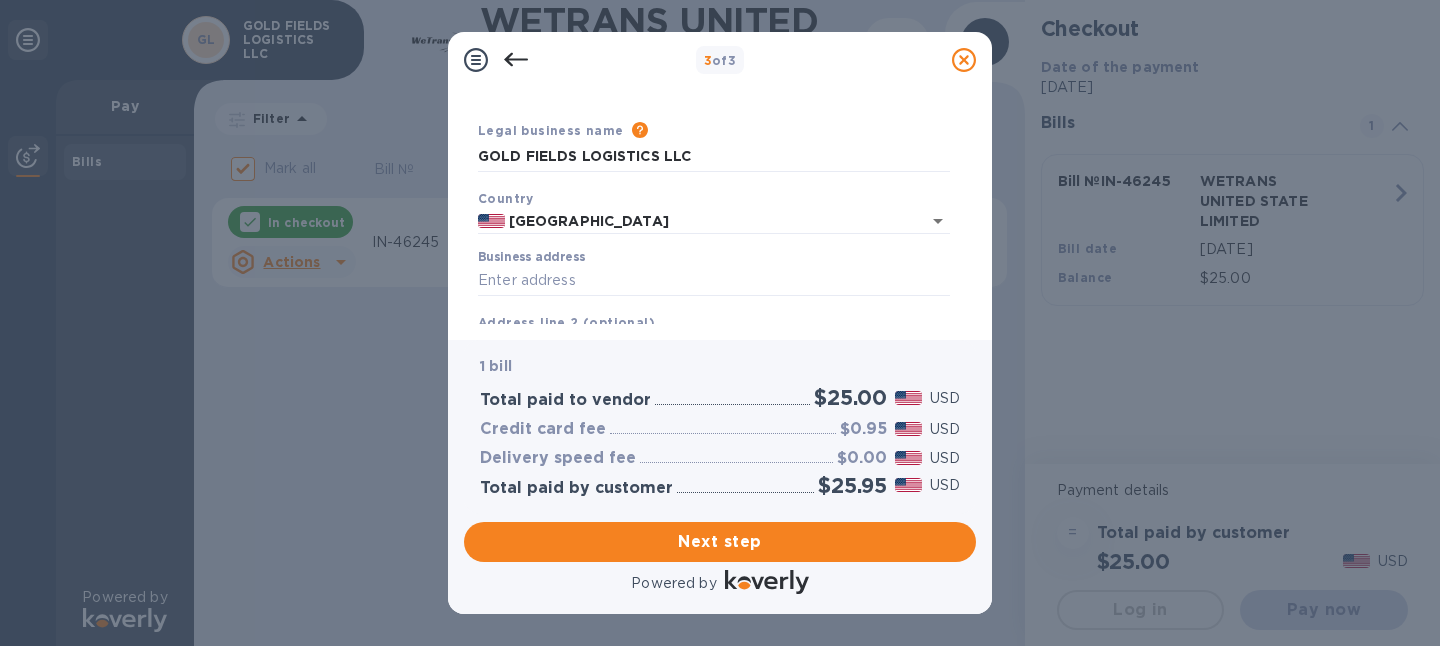 scroll, scrollTop: 60, scrollLeft: 0, axis: vertical 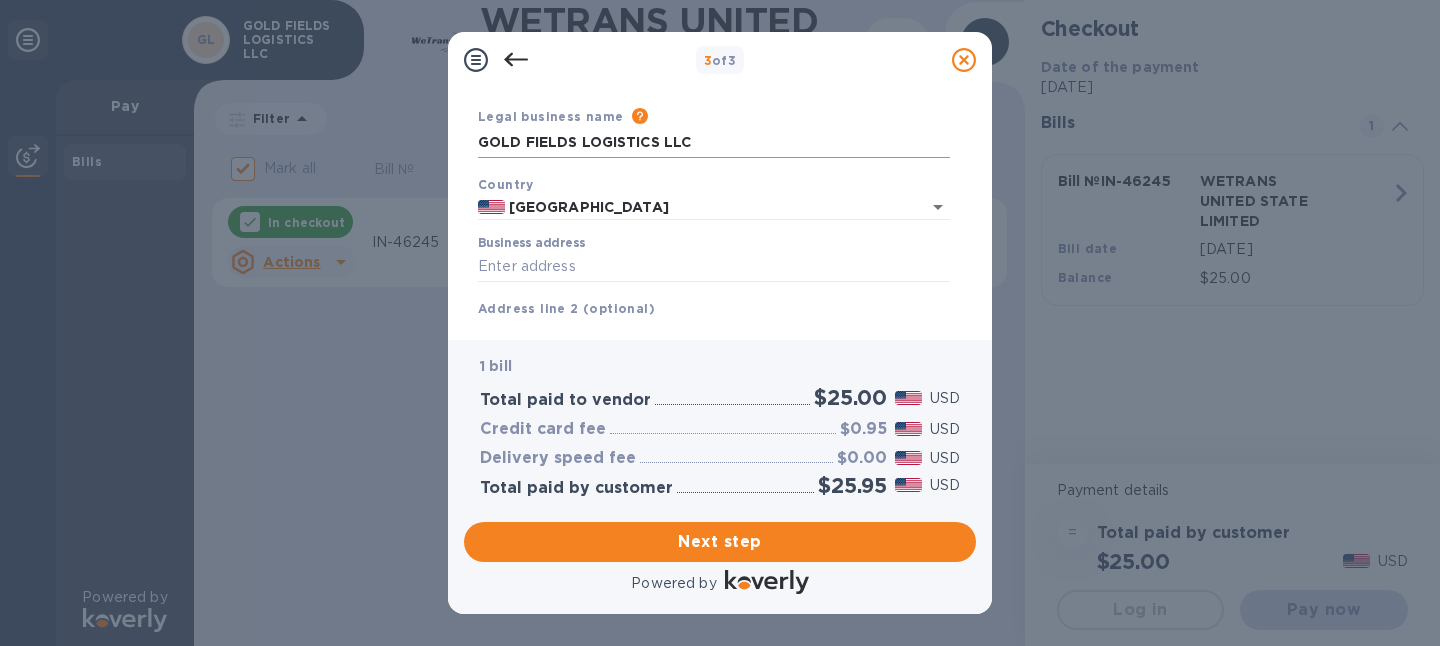 click on "GOLD FIELDS LOGISTICS LLC" at bounding box center (714, 143) 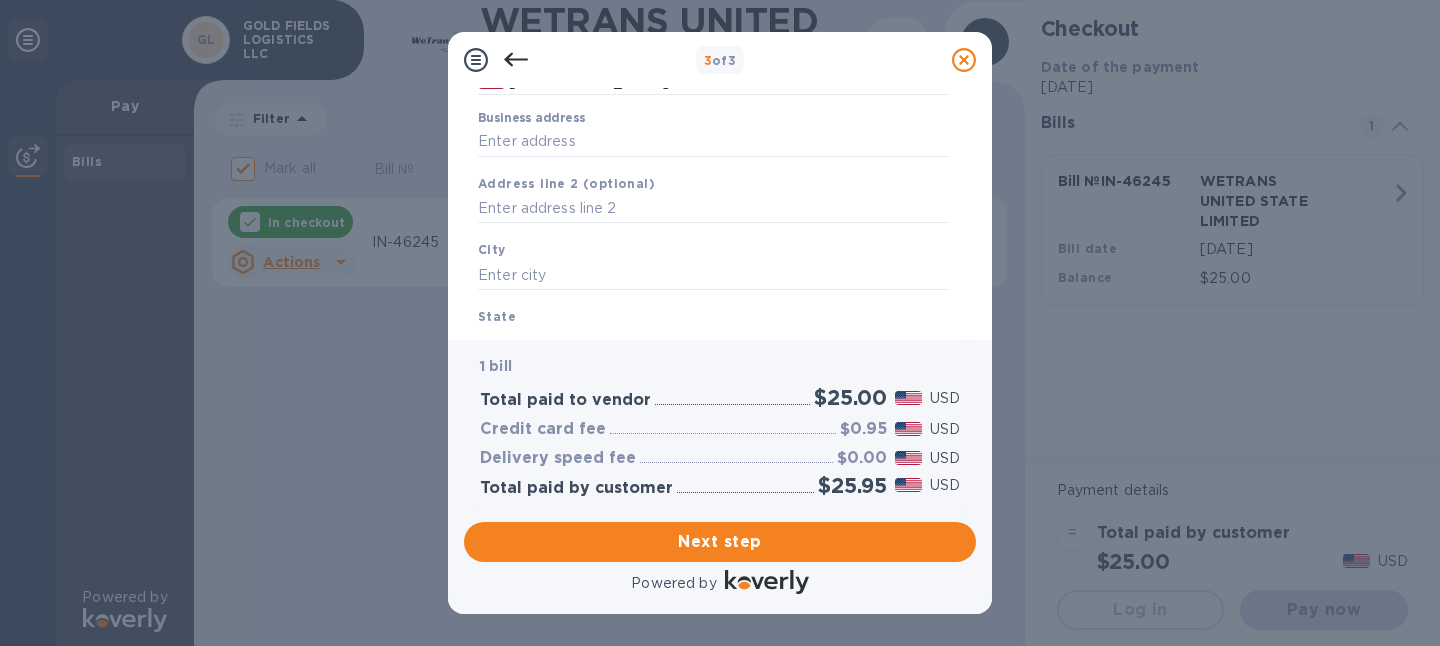 scroll, scrollTop: 334, scrollLeft: 0, axis: vertical 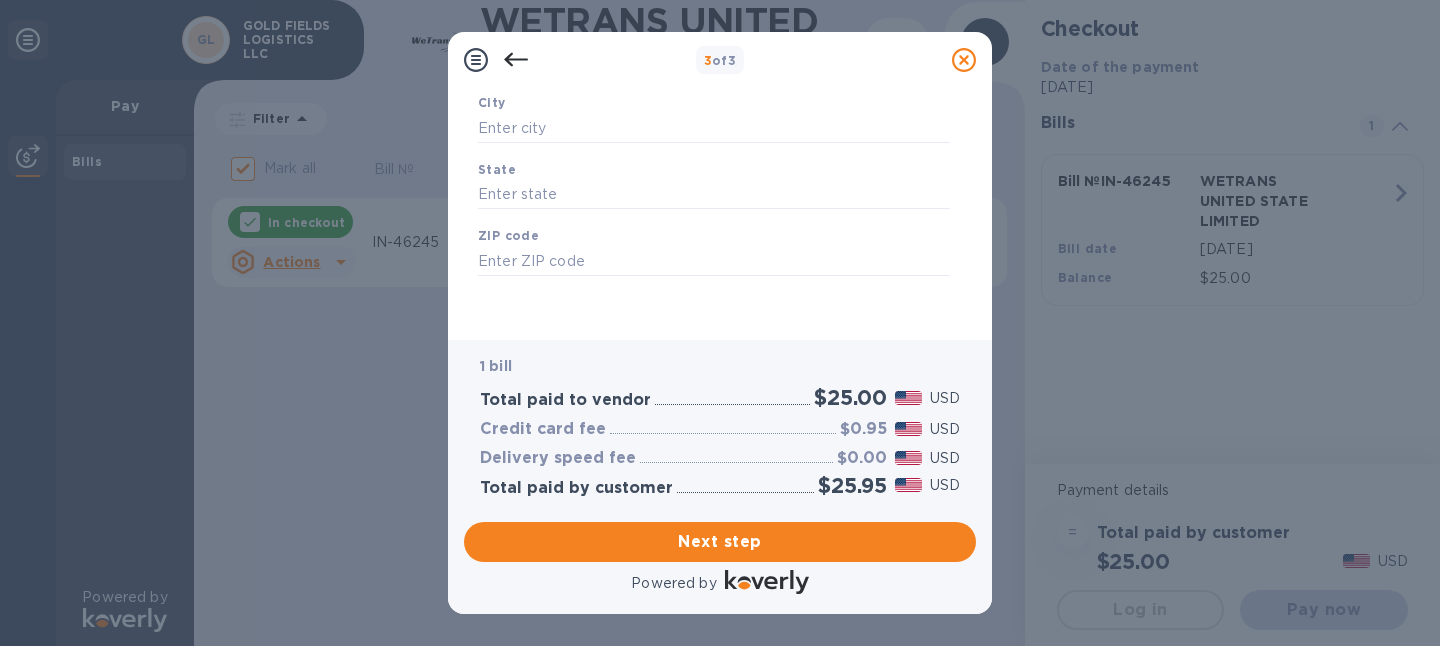 click 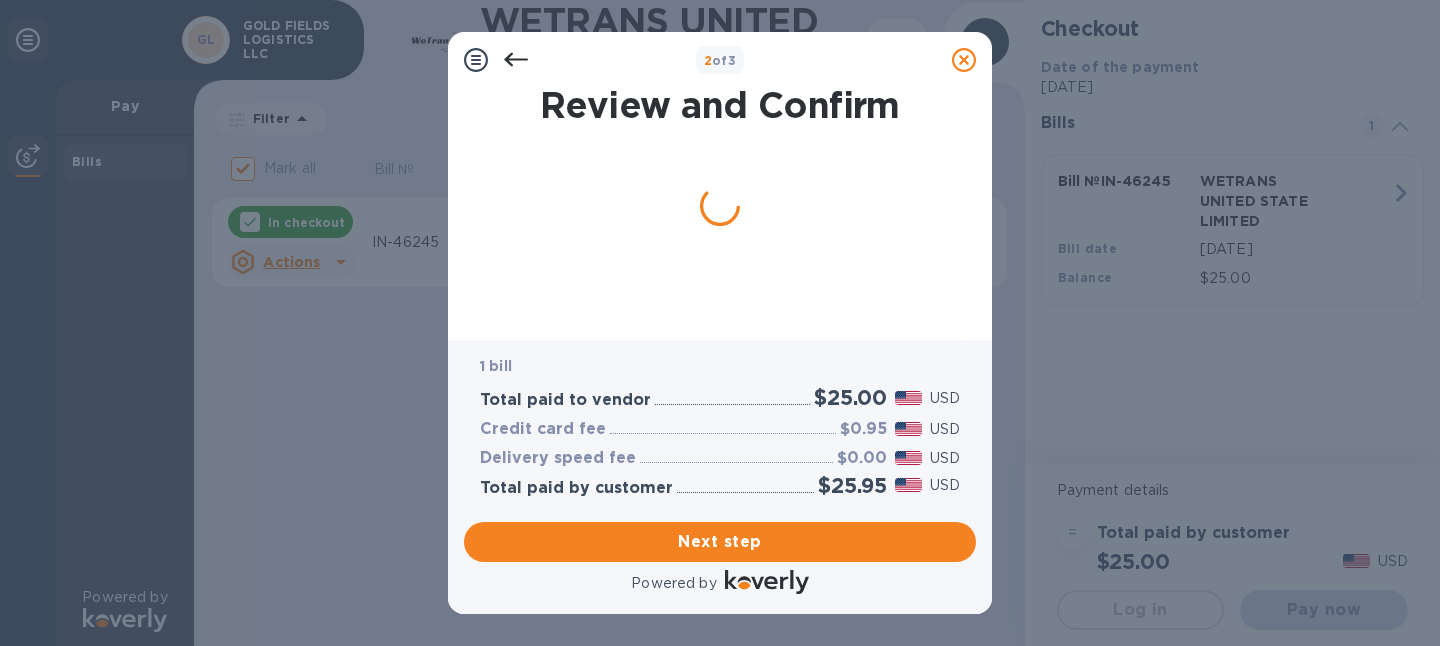 click 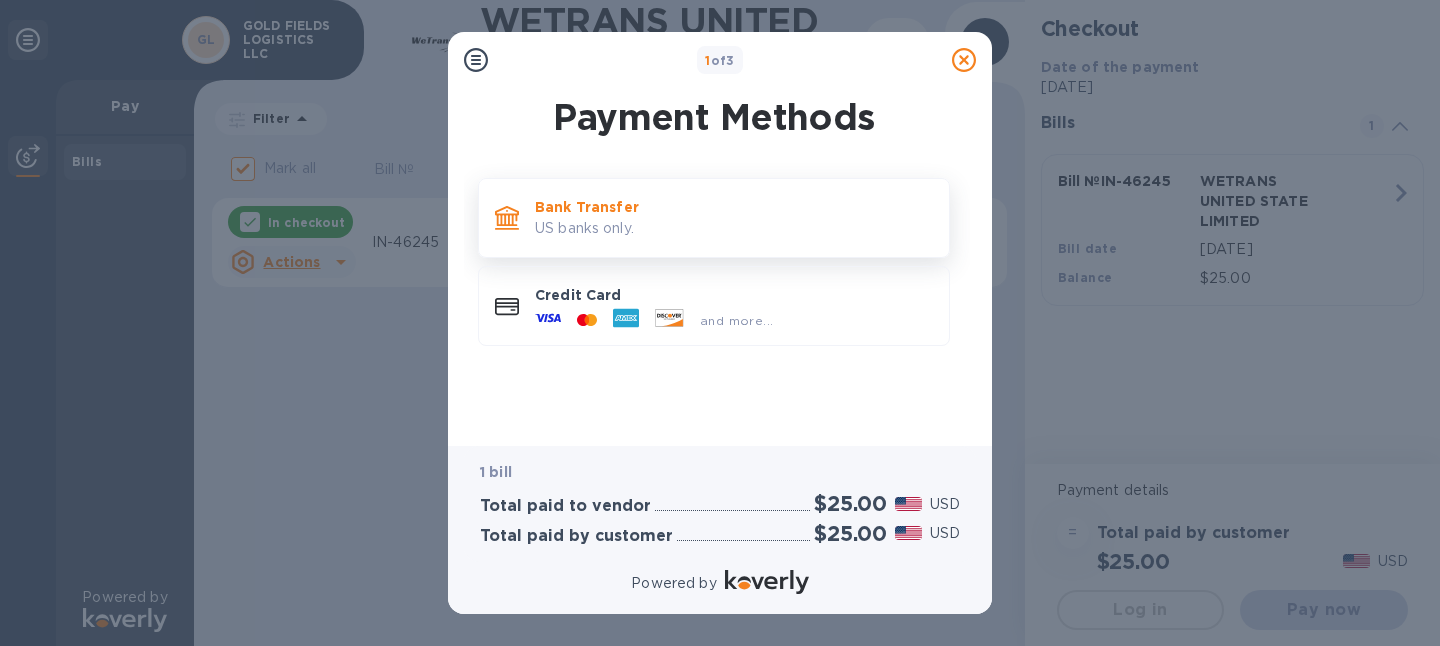 click on "US banks only." at bounding box center (734, 228) 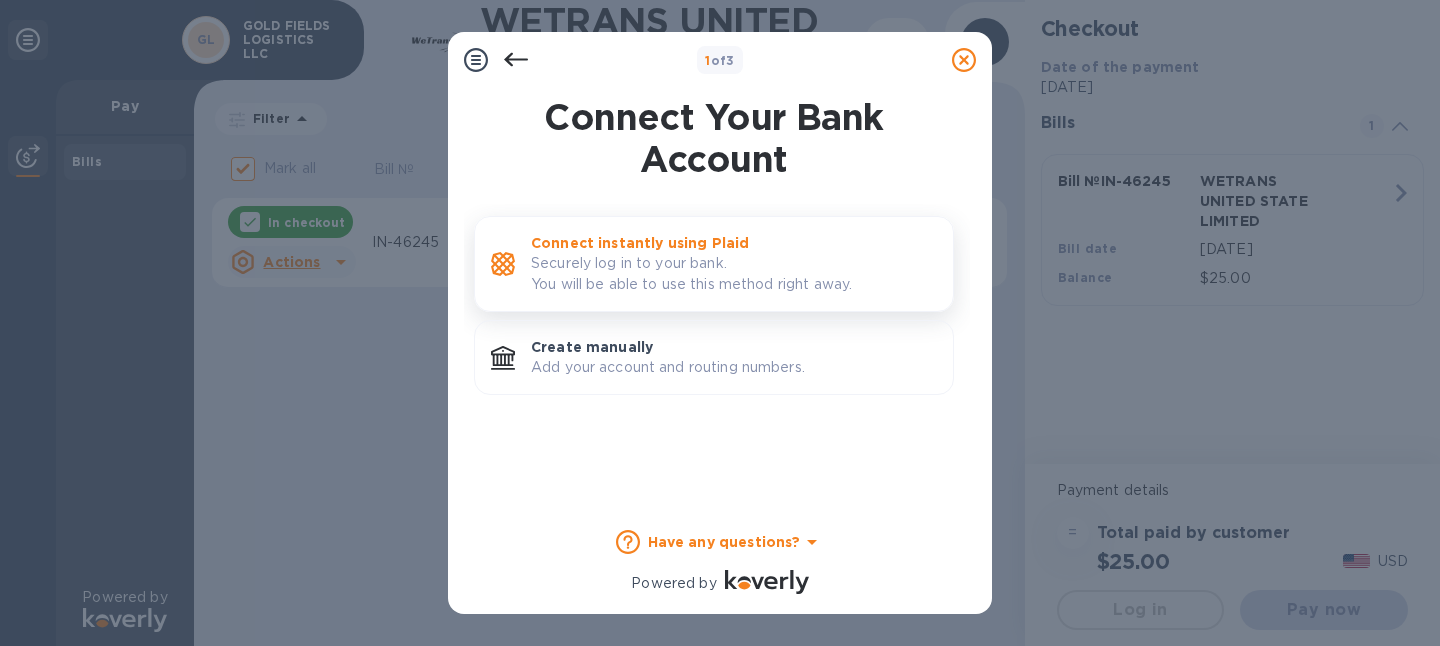click on "Securely log in to your bank.   You will be able to use this method right away." at bounding box center [734, 274] 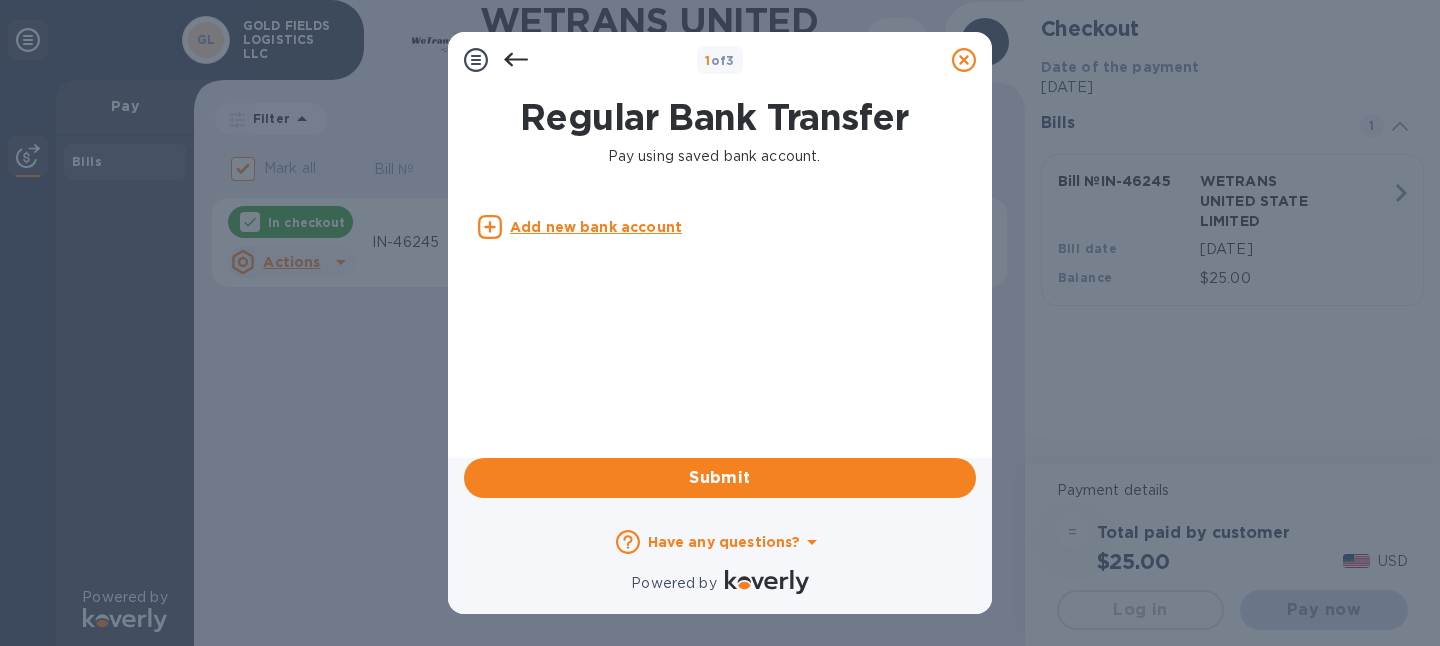 click on "Add new bank account" at bounding box center [596, 227] 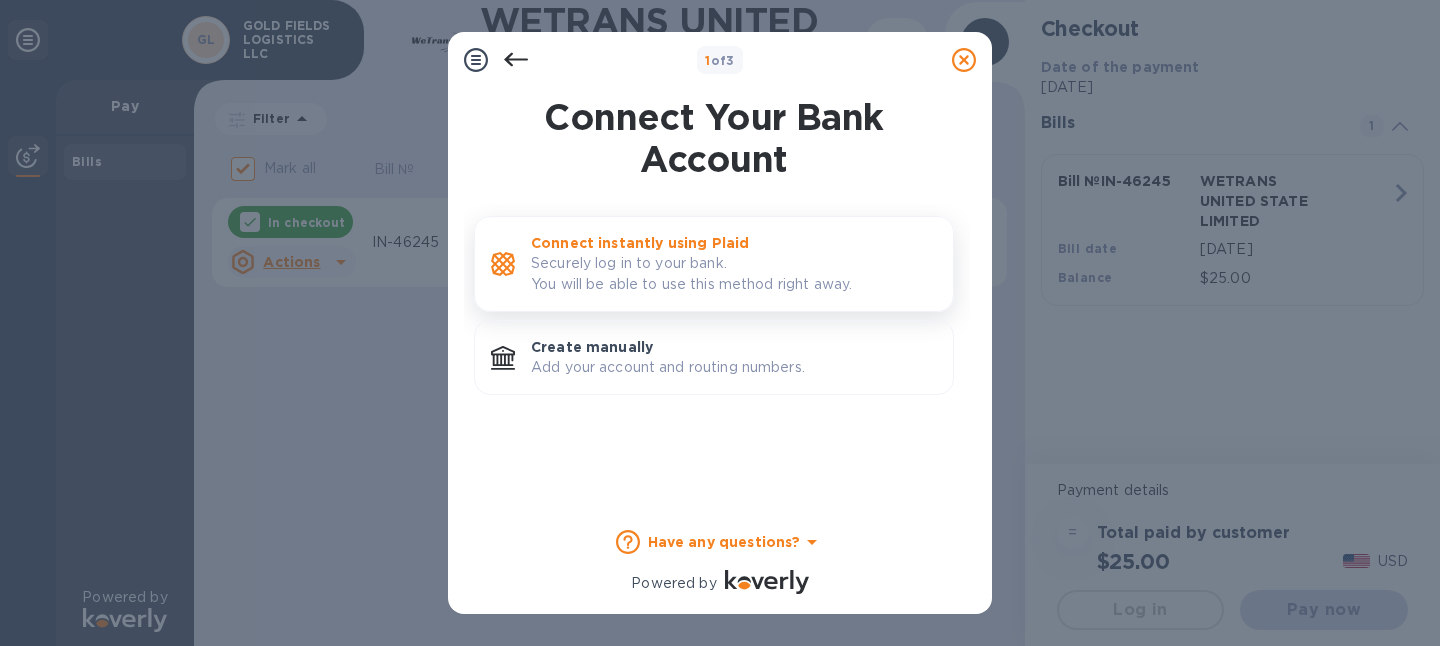 click on "Securely log in to your bank.   You will be able to use this method right away." at bounding box center (734, 274) 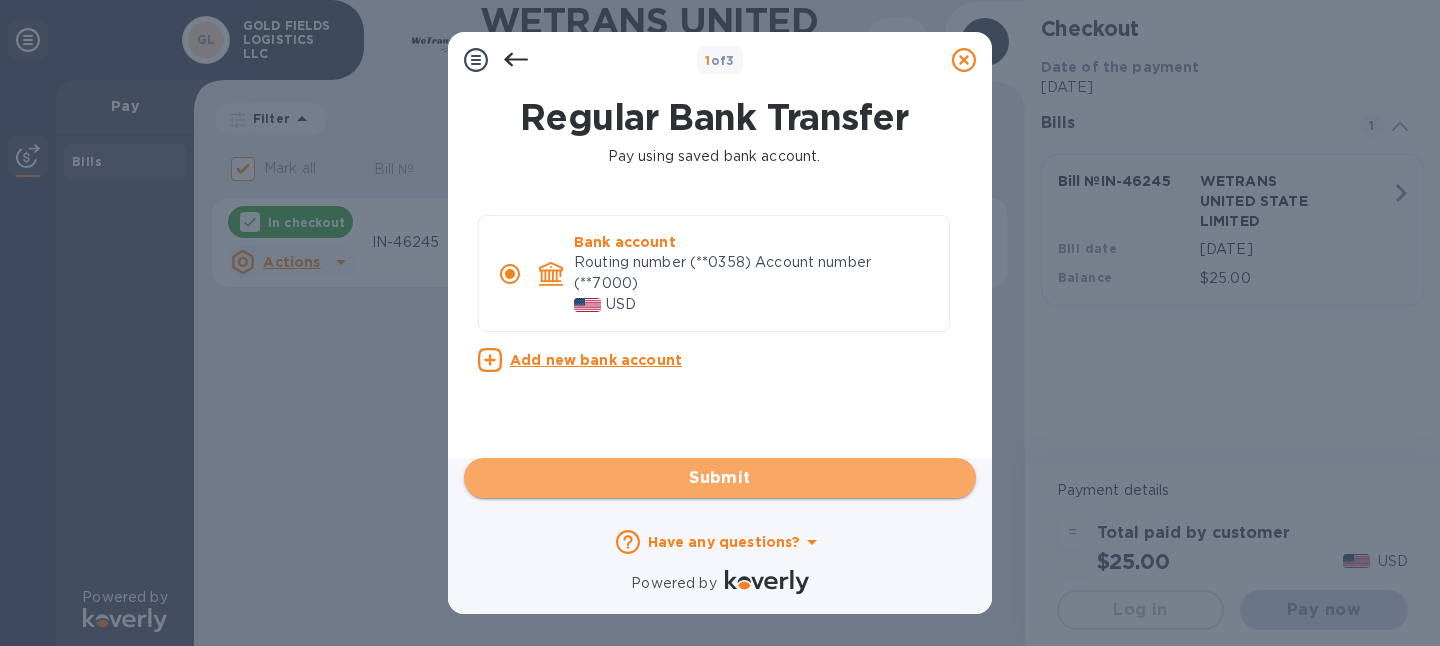 click on "Submit" at bounding box center (720, 478) 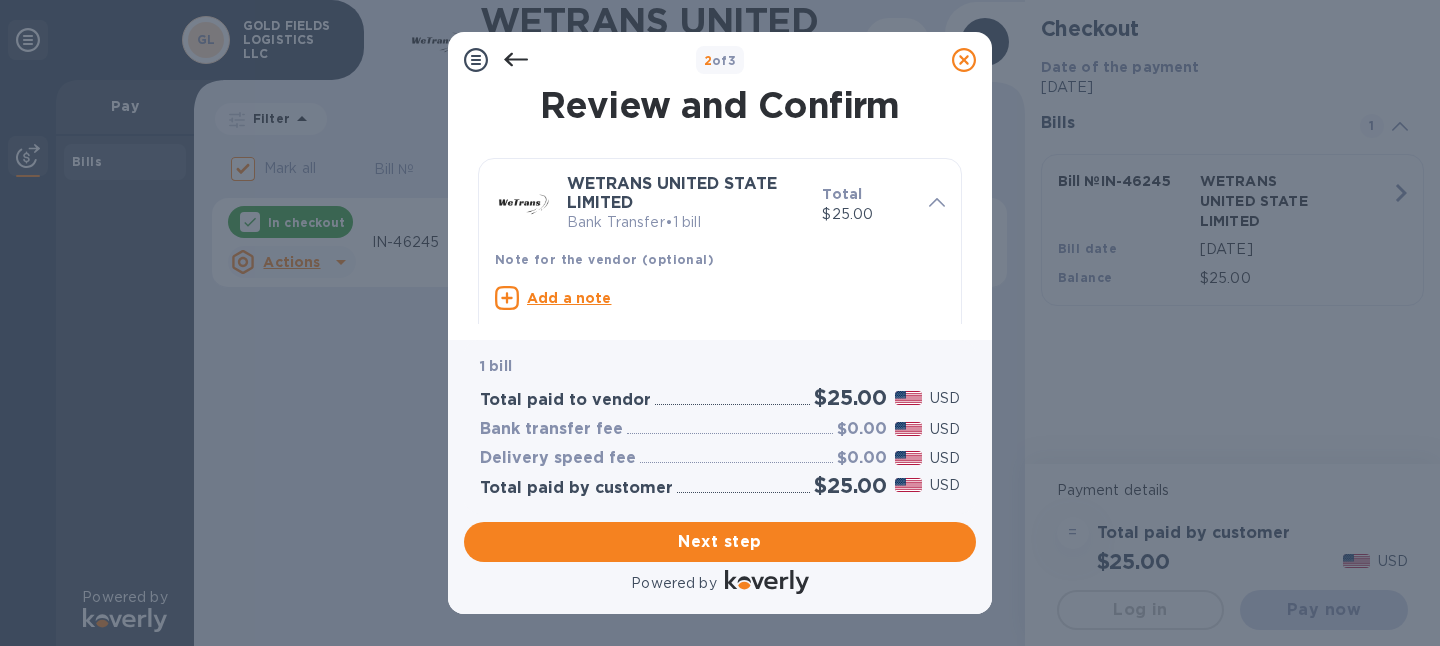 scroll, scrollTop: 486, scrollLeft: 0, axis: vertical 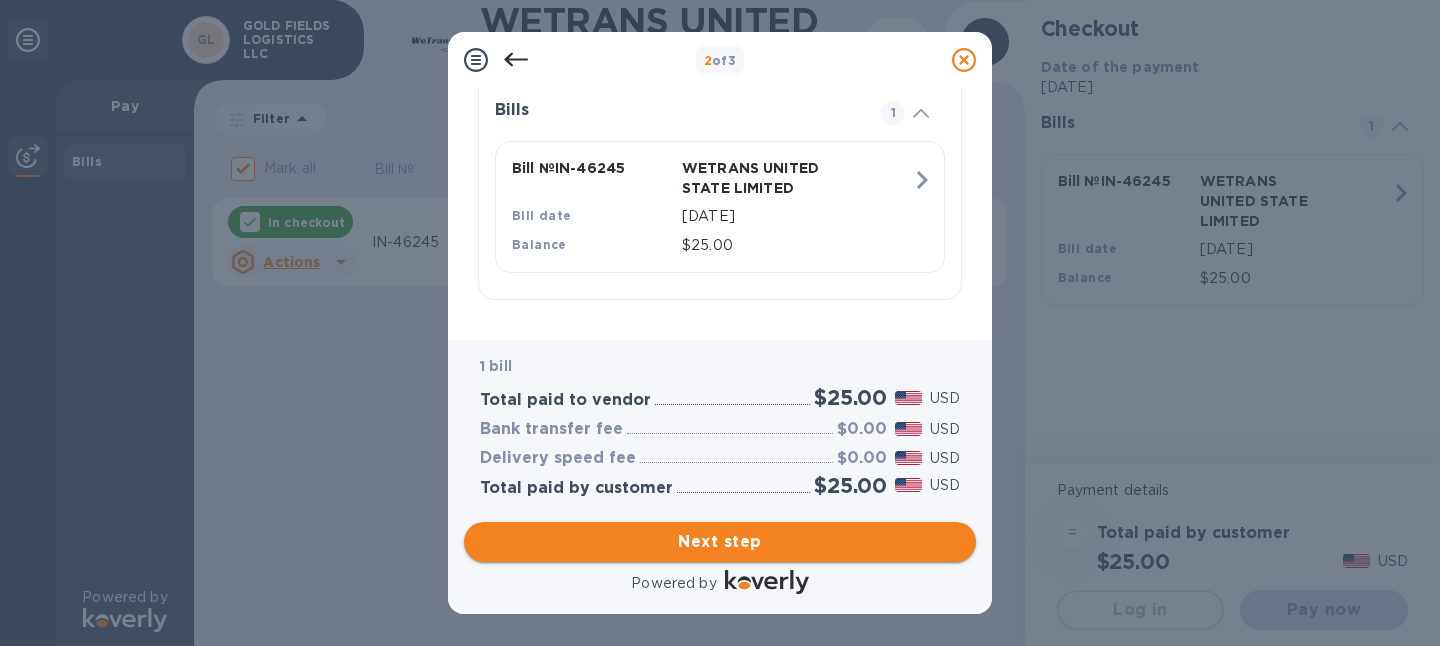 click on "Next step" at bounding box center [720, 542] 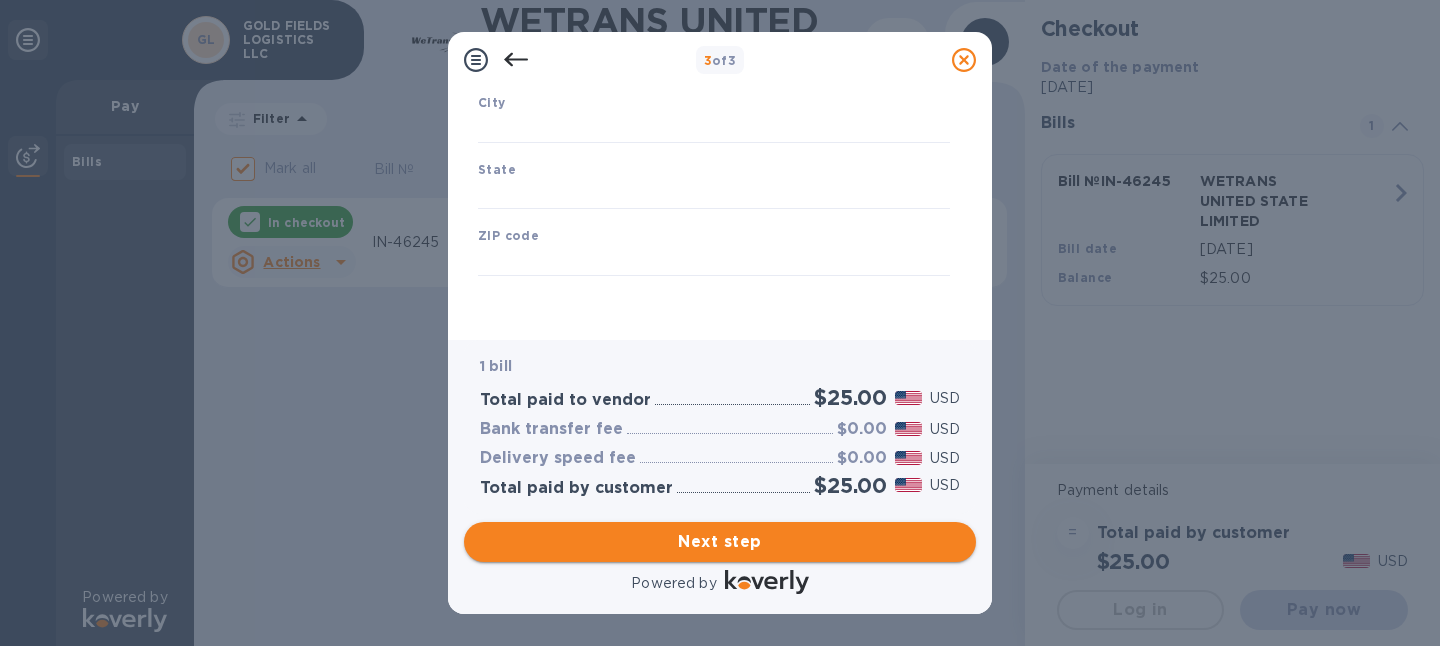 scroll, scrollTop: 334, scrollLeft: 0, axis: vertical 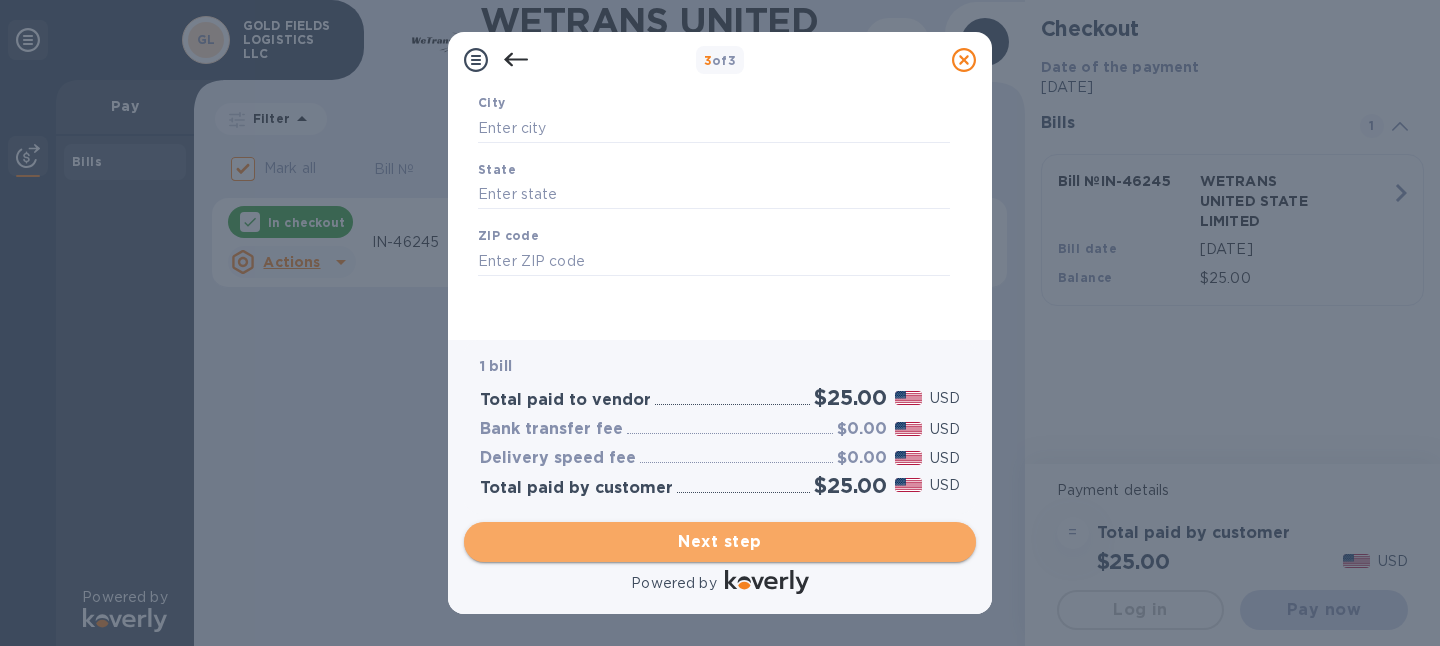 click on "Next step" at bounding box center (720, 542) 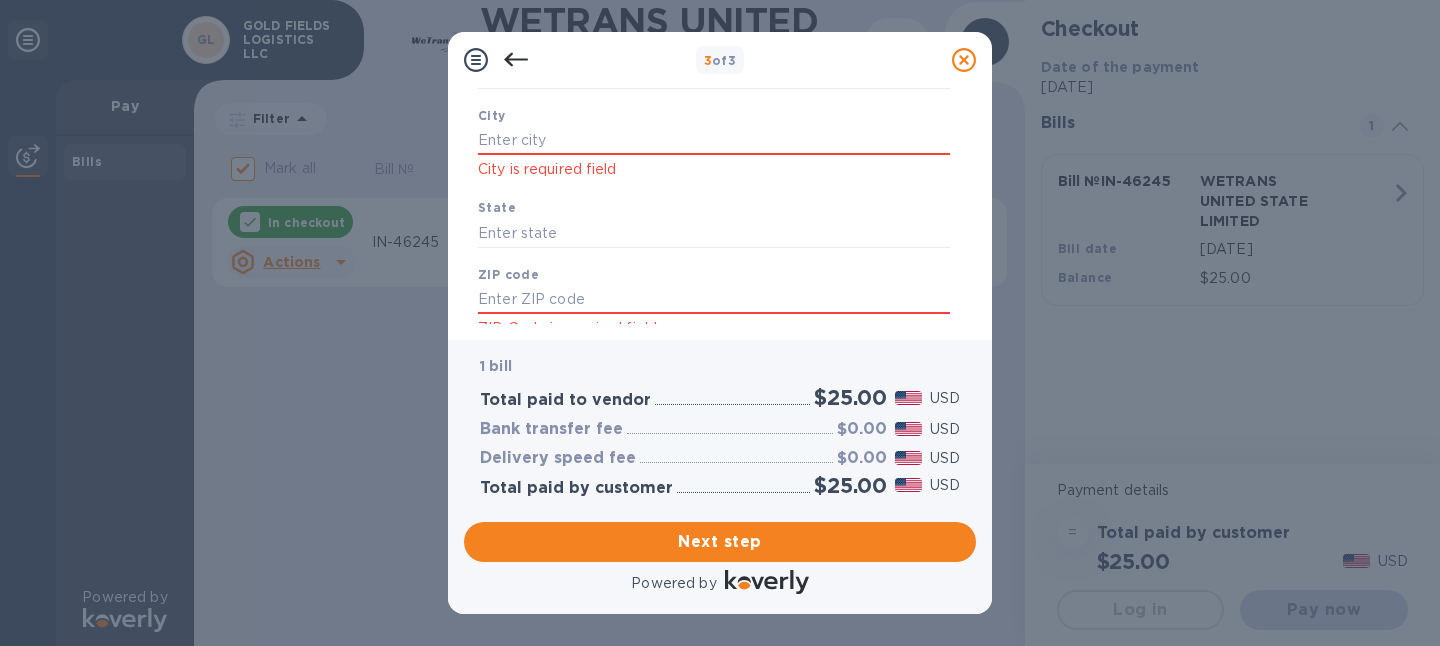 scroll, scrollTop: 136, scrollLeft: 0, axis: vertical 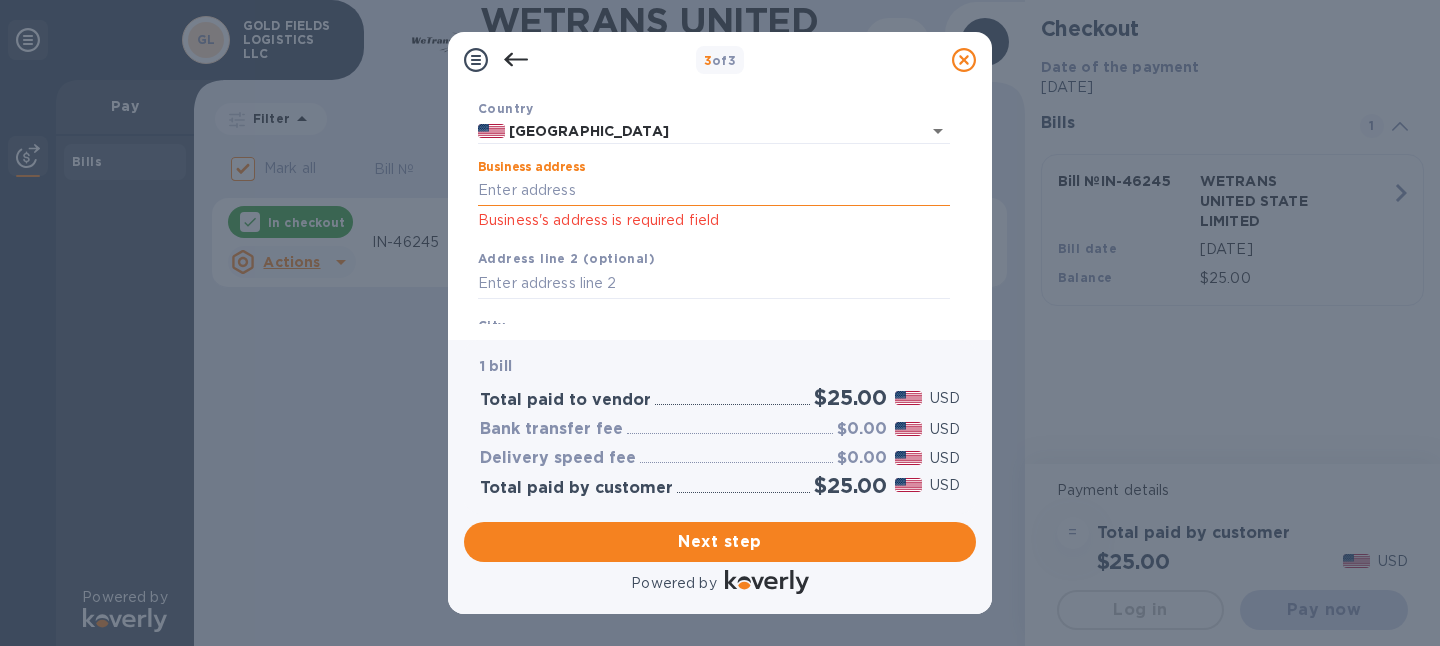 click on "Business address" at bounding box center [714, 191] 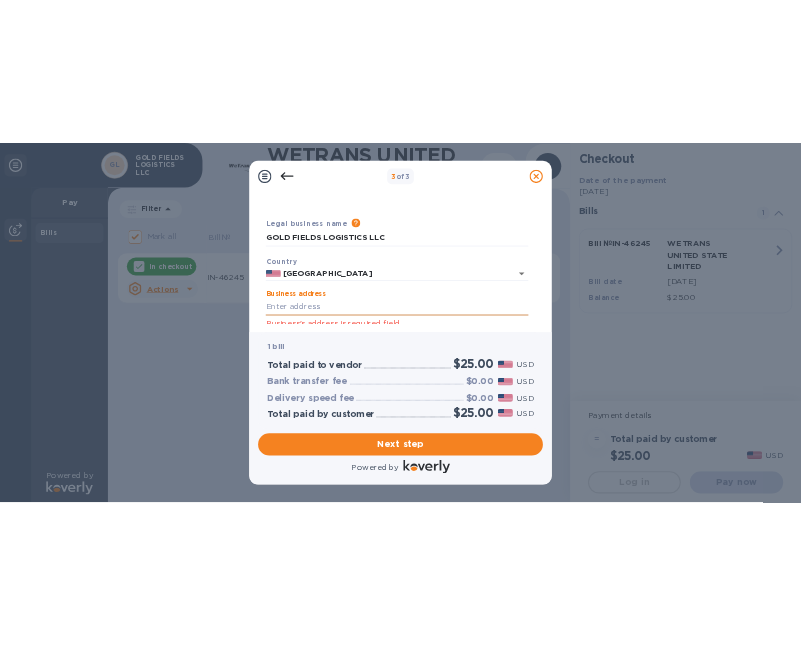 scroll, scrollTop: 0, scrollLeft: 0, axis: both 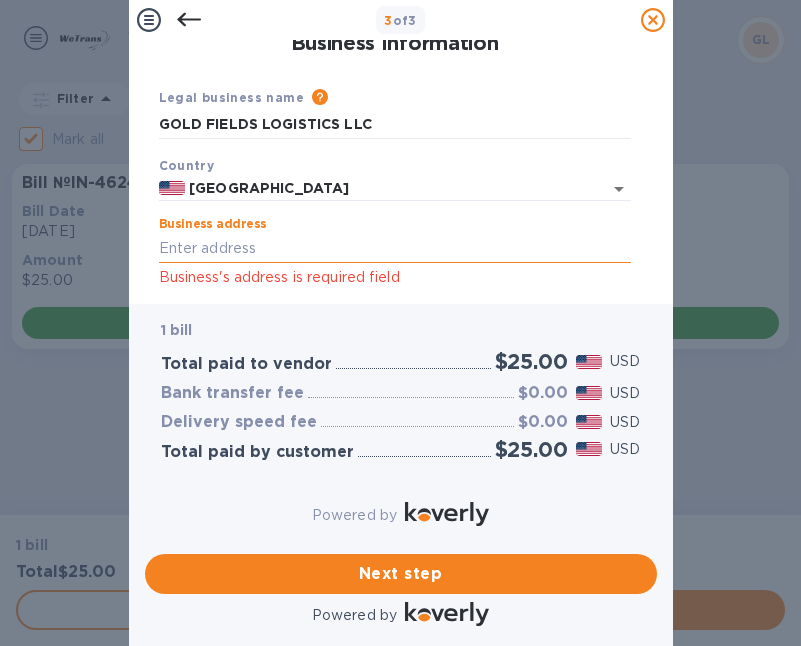 paste on "[STREET_ADDRESS]" 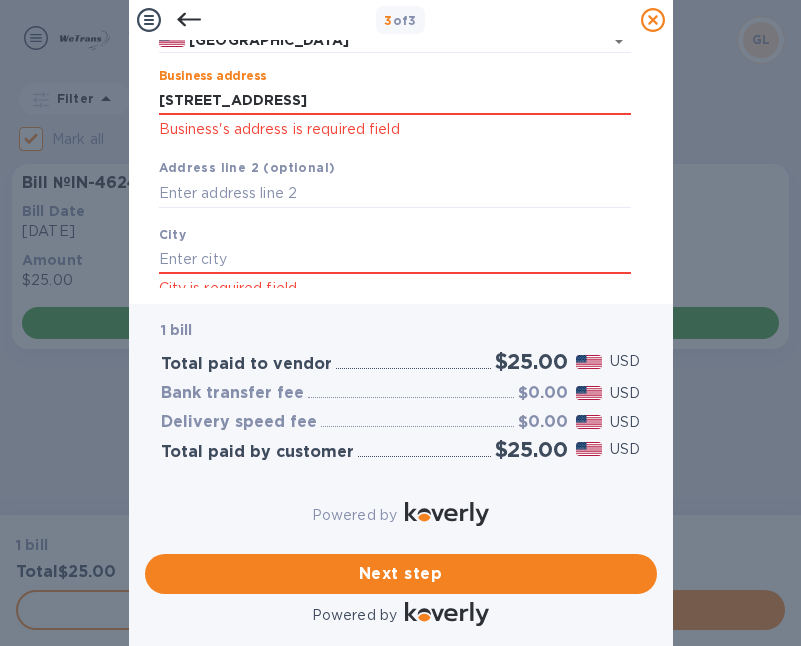 scroll, scrollTop: 214, scrollLeft: 0, axis: vertical 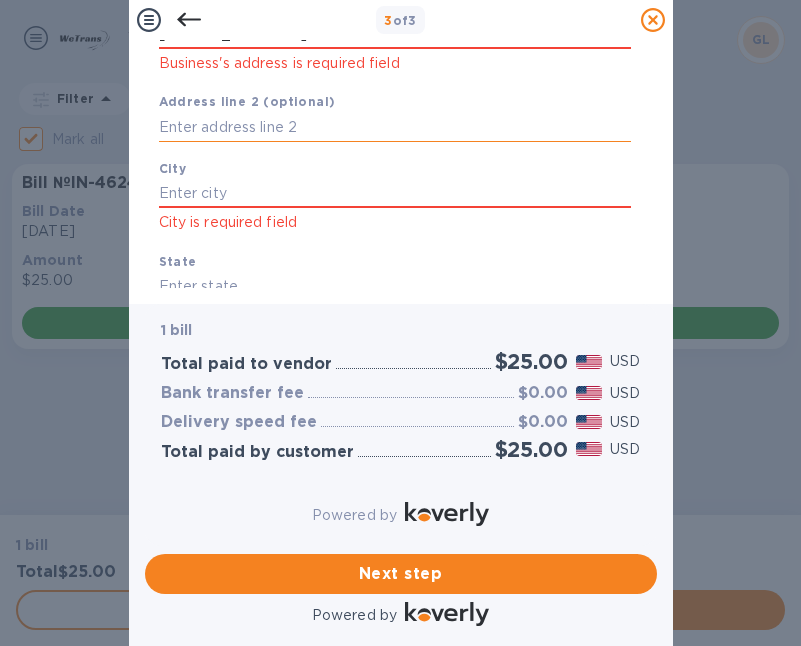 click at bounding box center (395, 127) 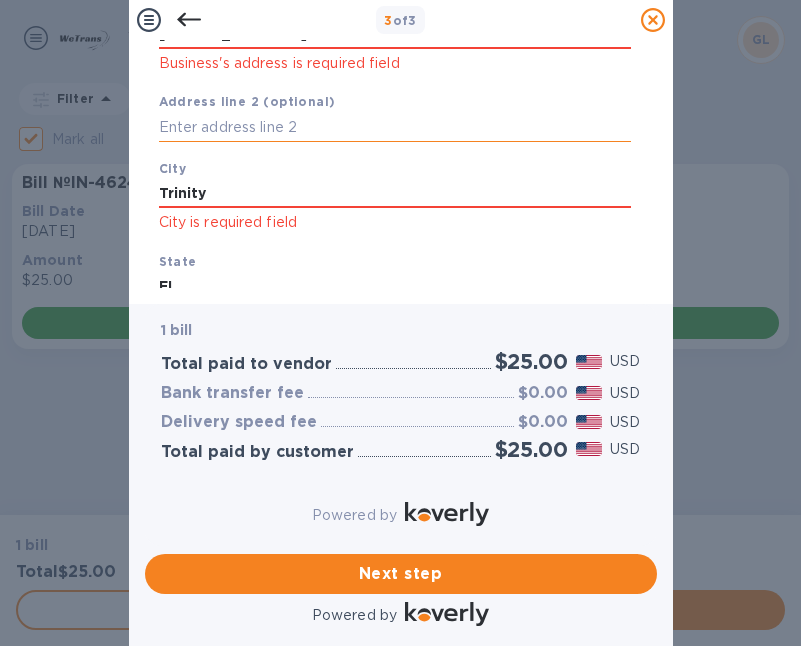 paste on "SUITE#186" 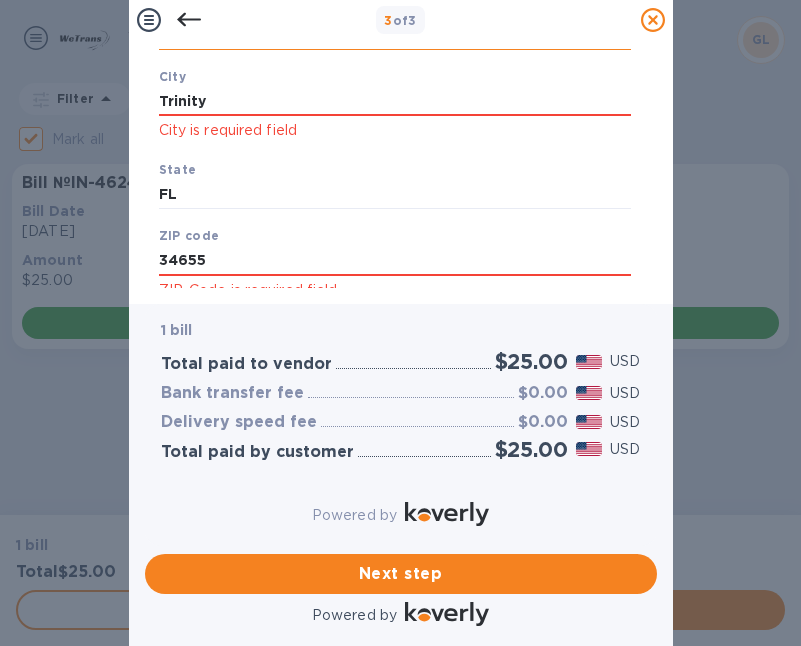 scroll, scrollTop: 370, scrollLeft: 0, axis: vertical 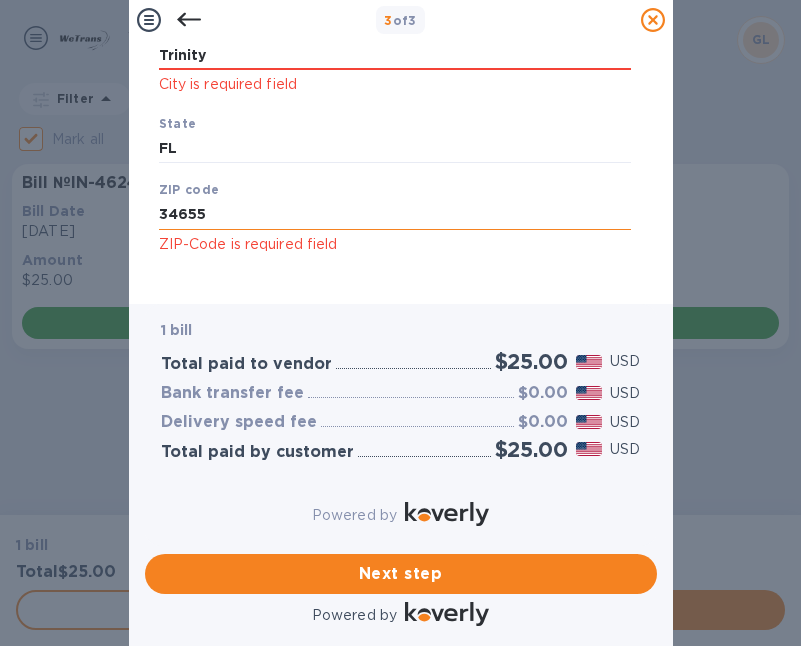 type on "SUITE#186" 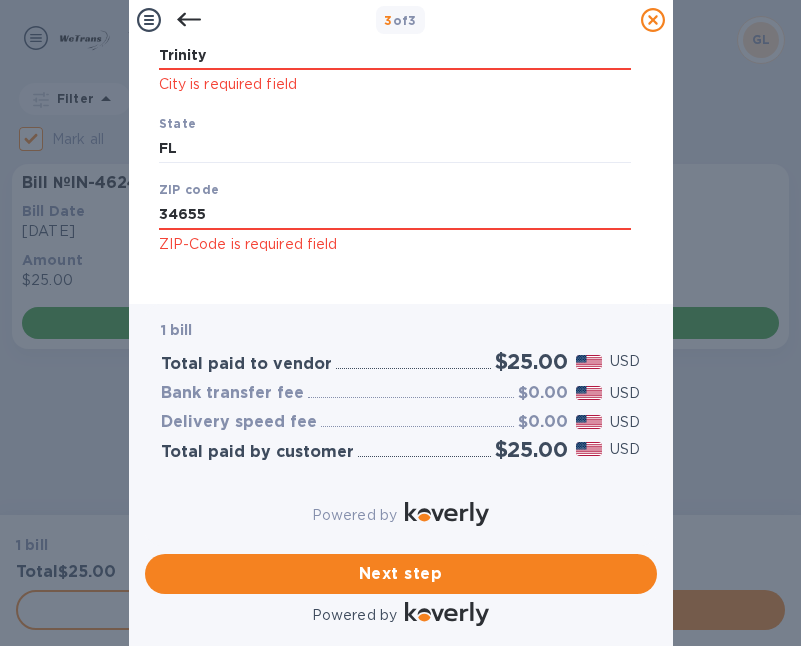 click on "Save" at bounding box center [395, 272] 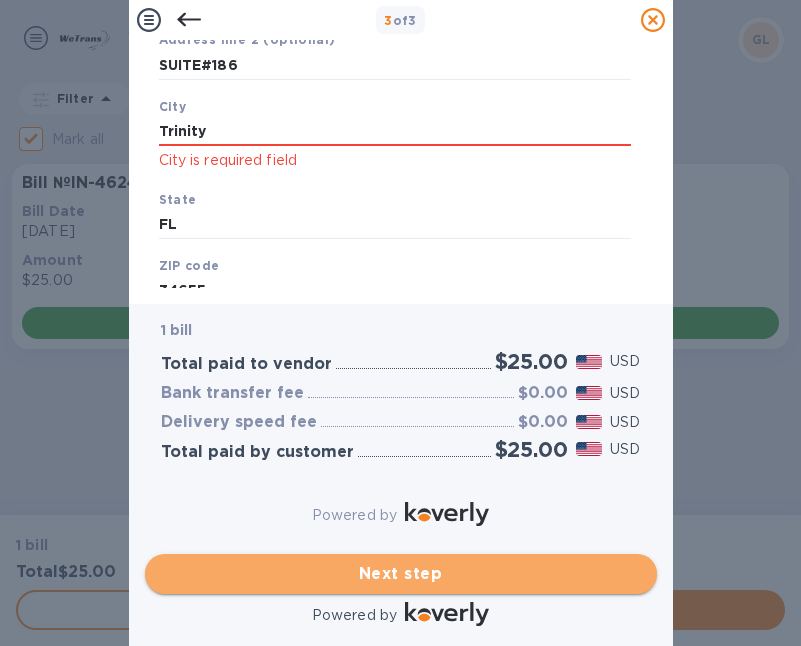 click on "Next step" at bounding box center [401, 574] 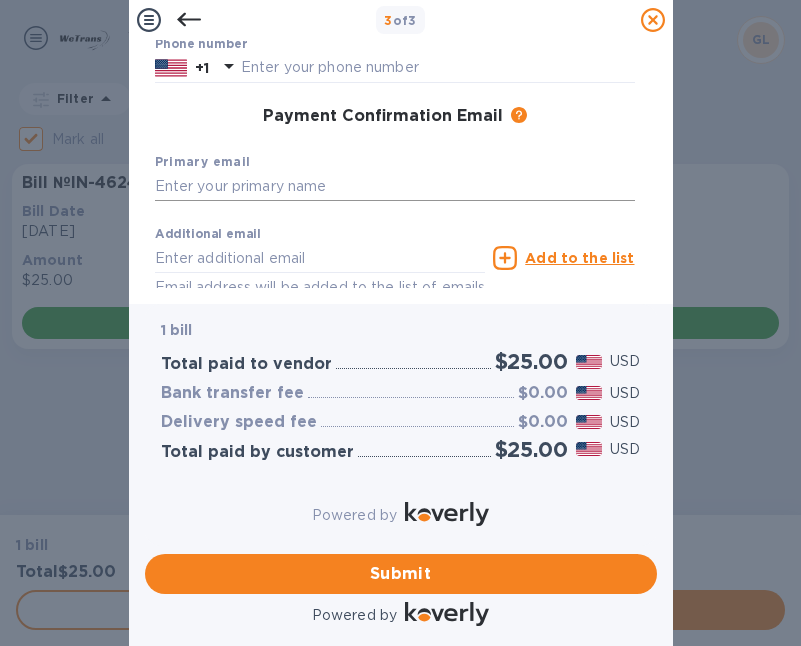 click at bounding box center (395, 187) 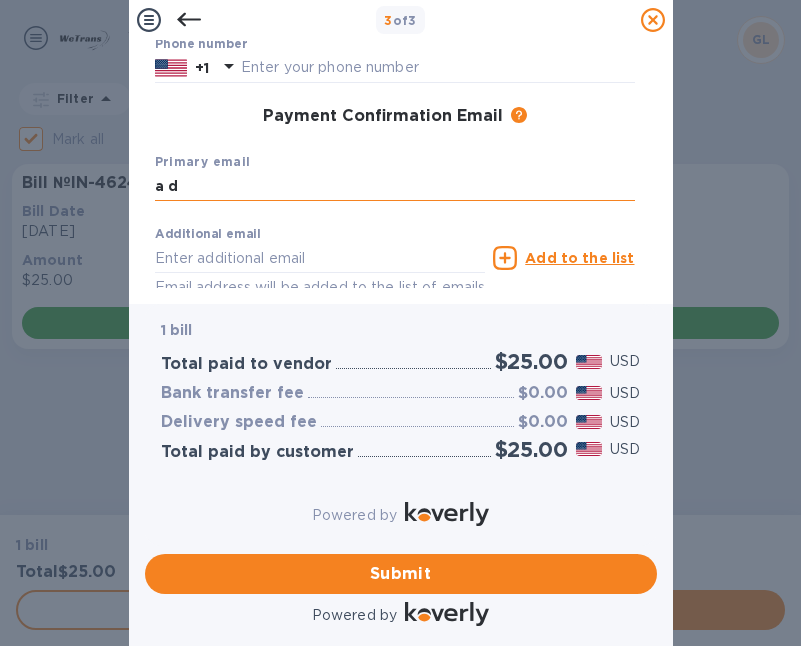 type on "a" 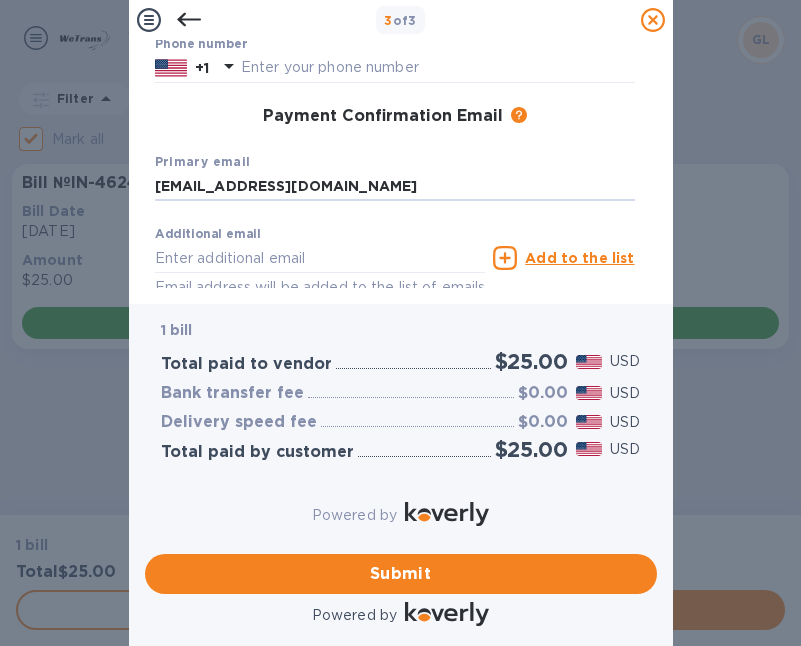 scroll, scrollTop: 397, scrollLeft: 0, axis: vertical 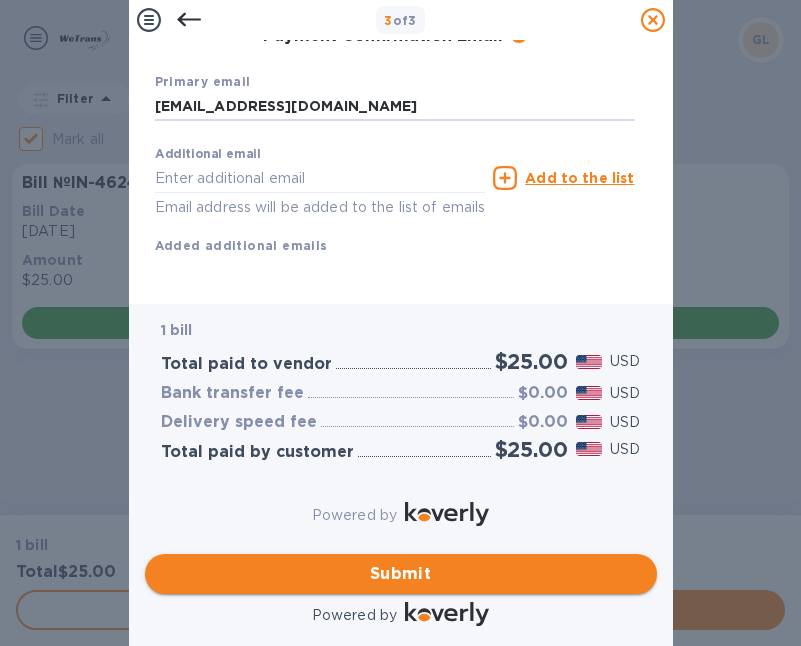 type on "[EMAIL_ADDRESS][DOMAIN_NAME]" 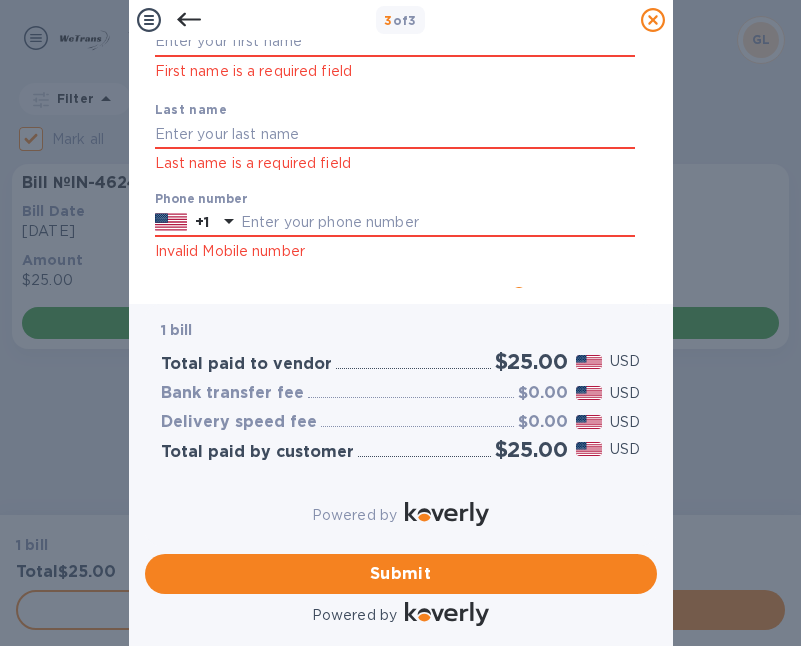scroll, scrollTop: 55, scrollLeft: 0, axis: vertical 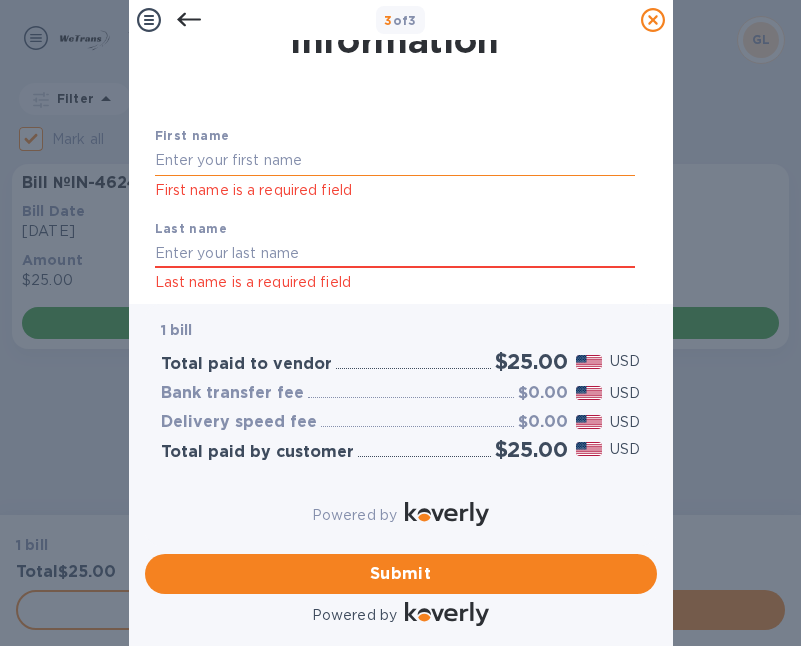 click at bounding box center (395, 161) 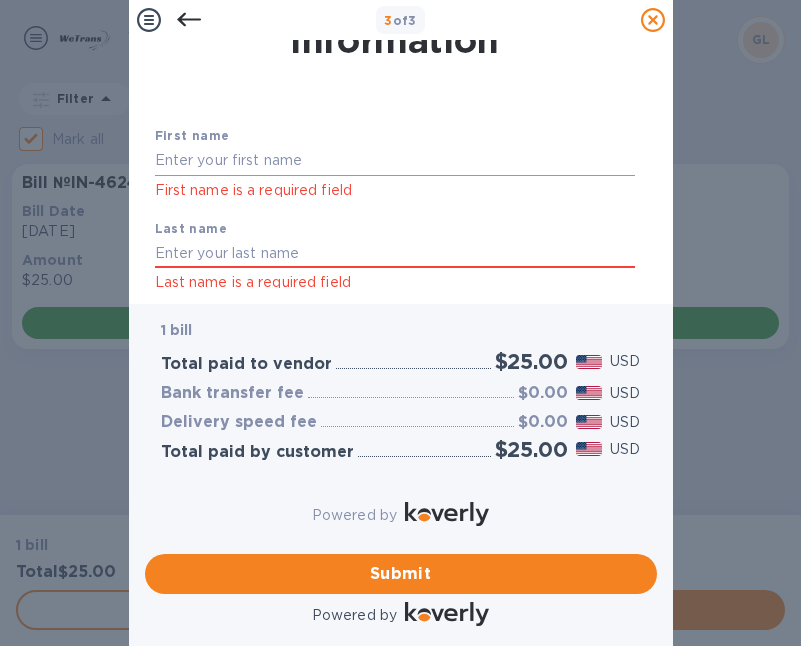 type on "s" 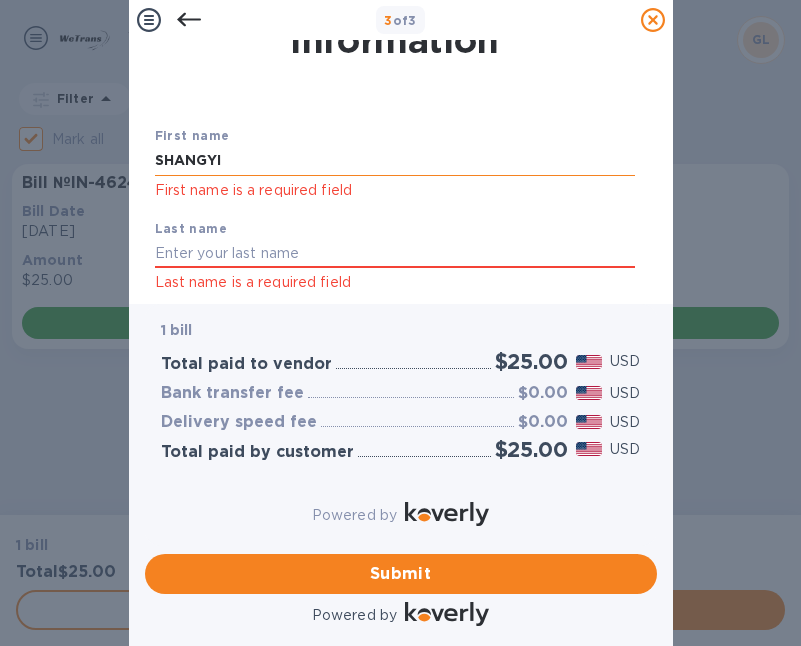 type on "SHANGYI" 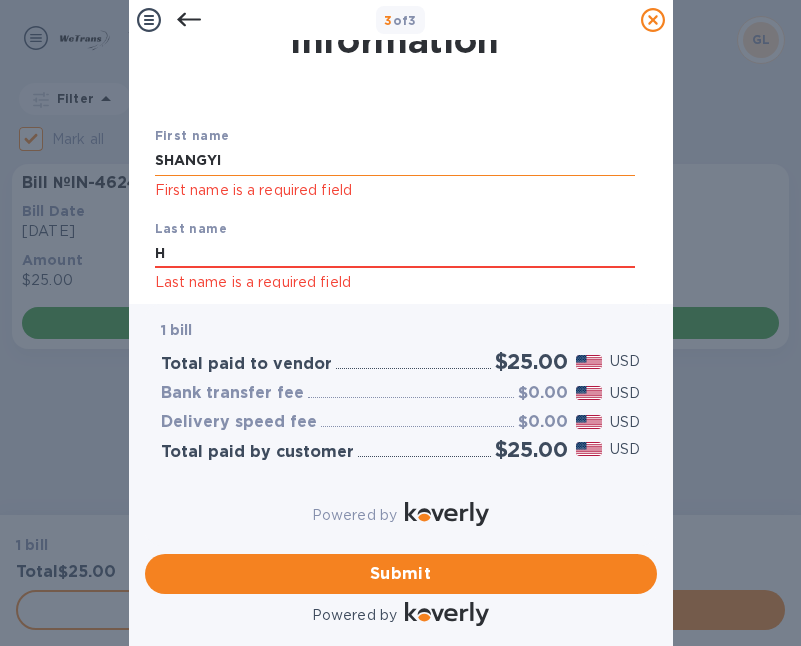type on "H" 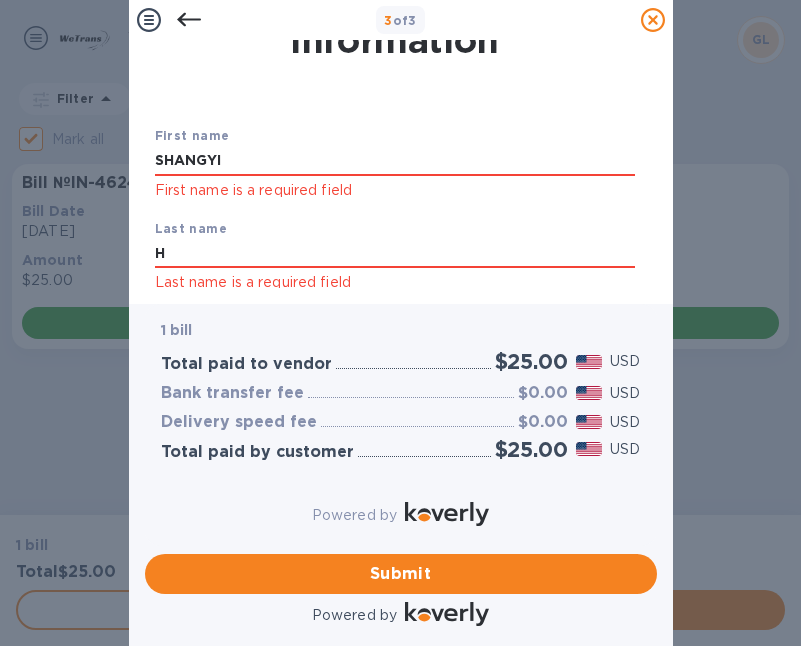 drag, startPoint x: 327, startPoint y: 161, endPoint x: 0, endPoint y: 147, distance: 327.29956 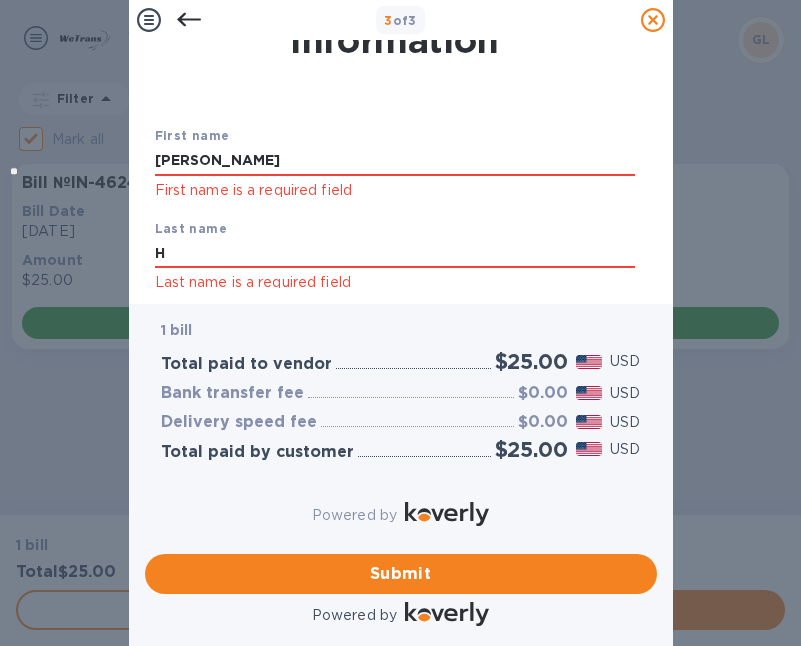 scroll, scrollTop: 143, scrollLeft: 0, axis: vertical 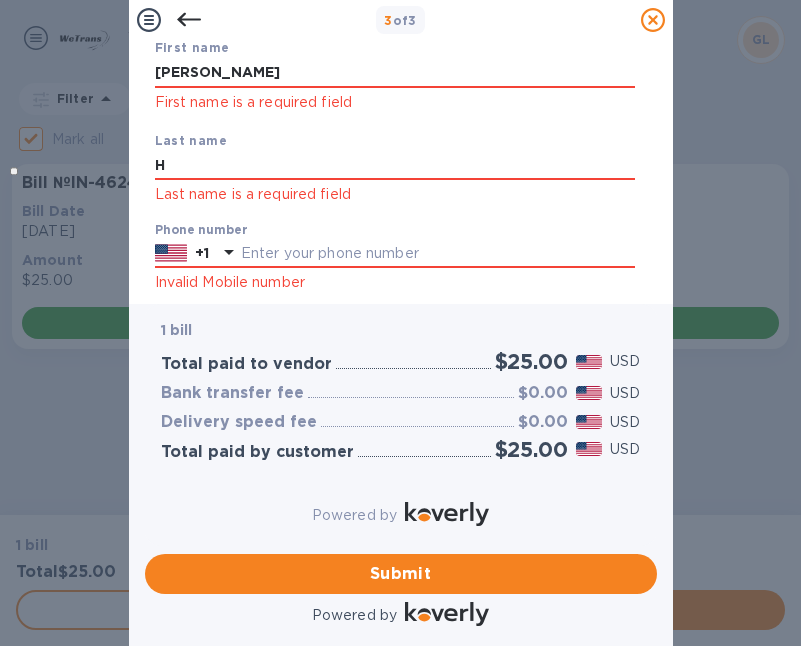 type on "[PERSON_NAME]" 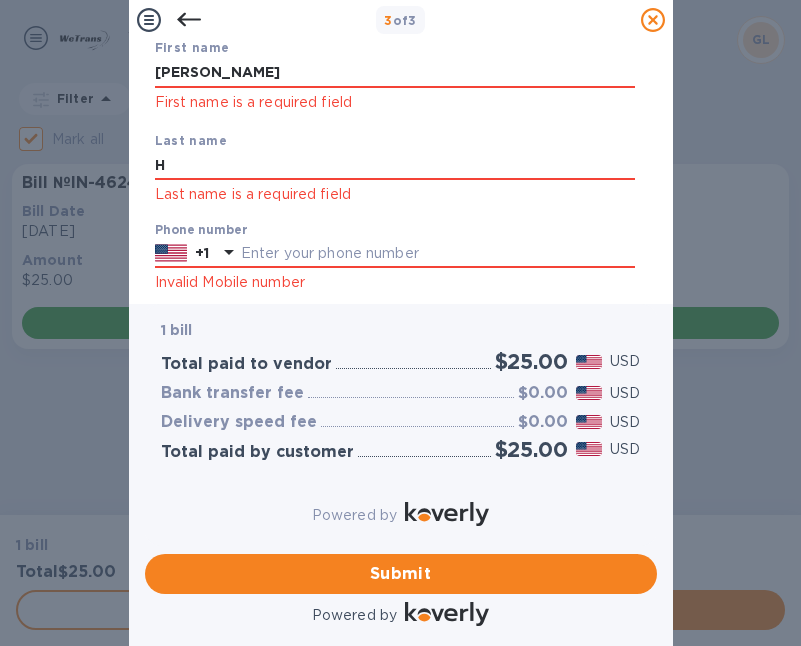 click on "Last name is a required field" 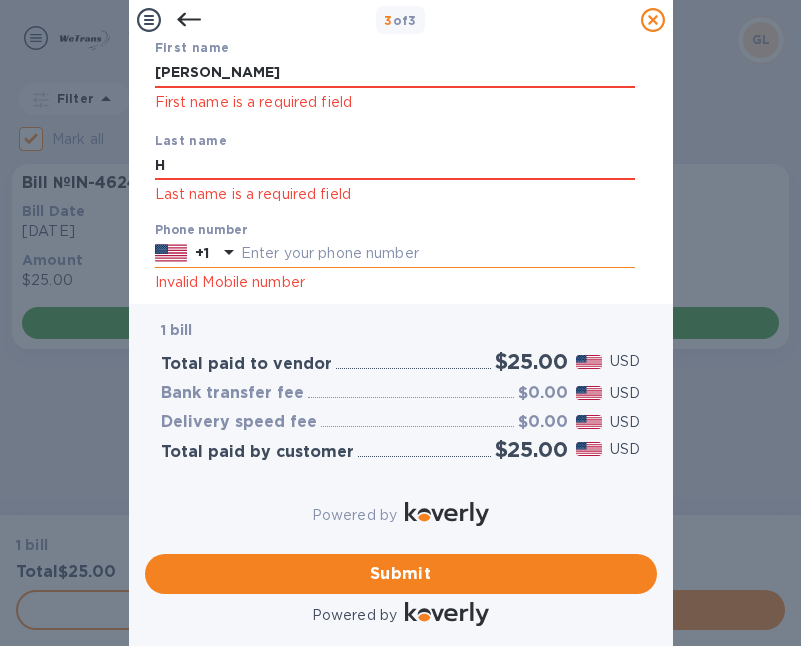 click at bounding box center [438, 254] 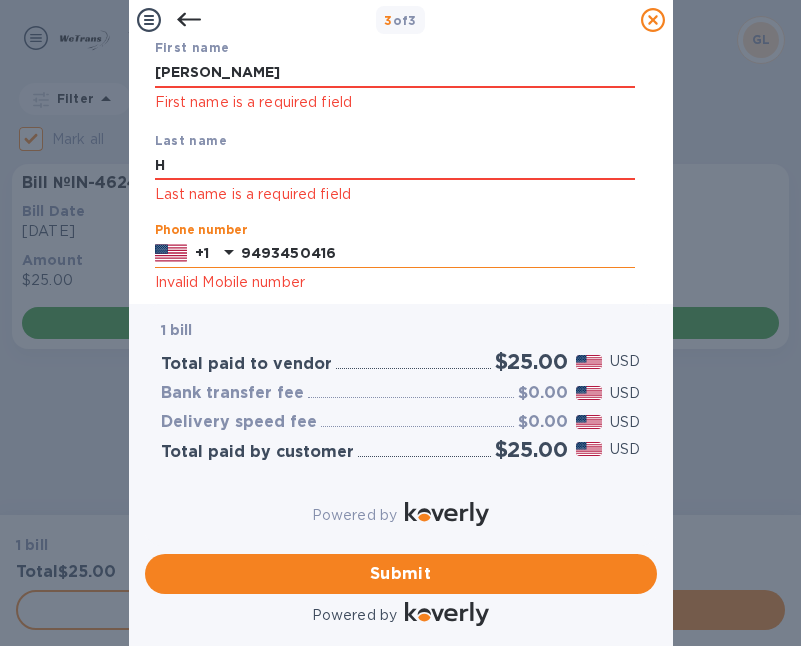 click on "9493450416" at bounding box center (438, 254) 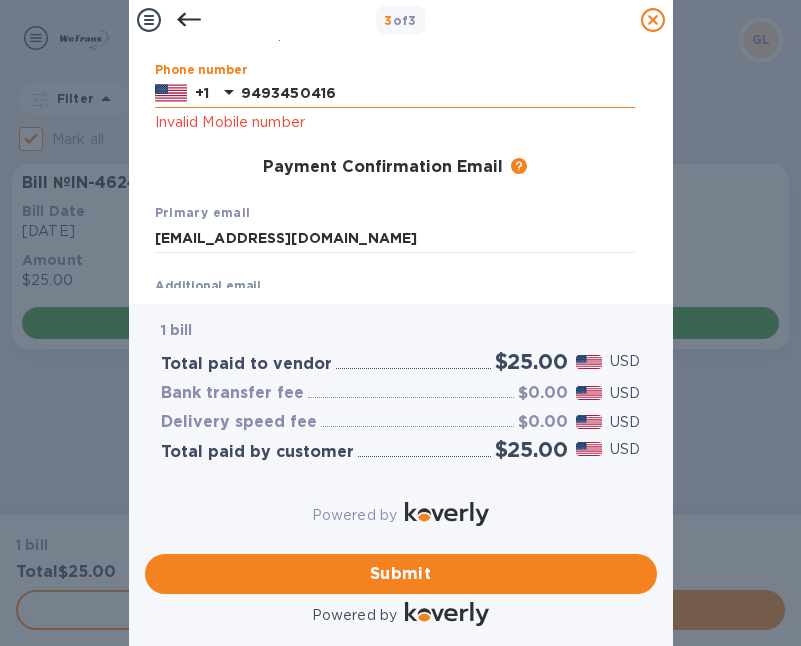 scroll, scrollTop: 295, scrollLeft: 0, axis: vertical 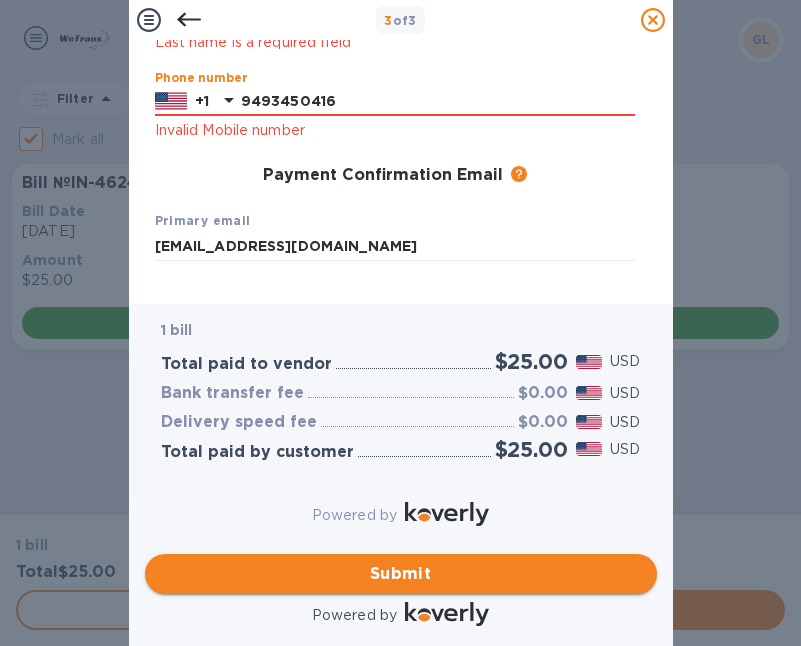 type on "9493450416" 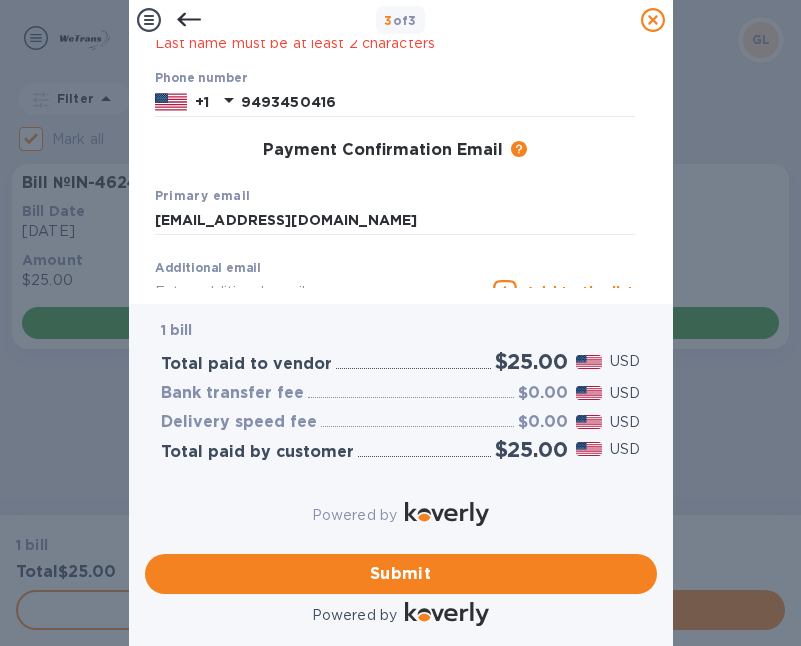 scroll, scrollTop: 142, scrollLeft: 0, axis: vertical 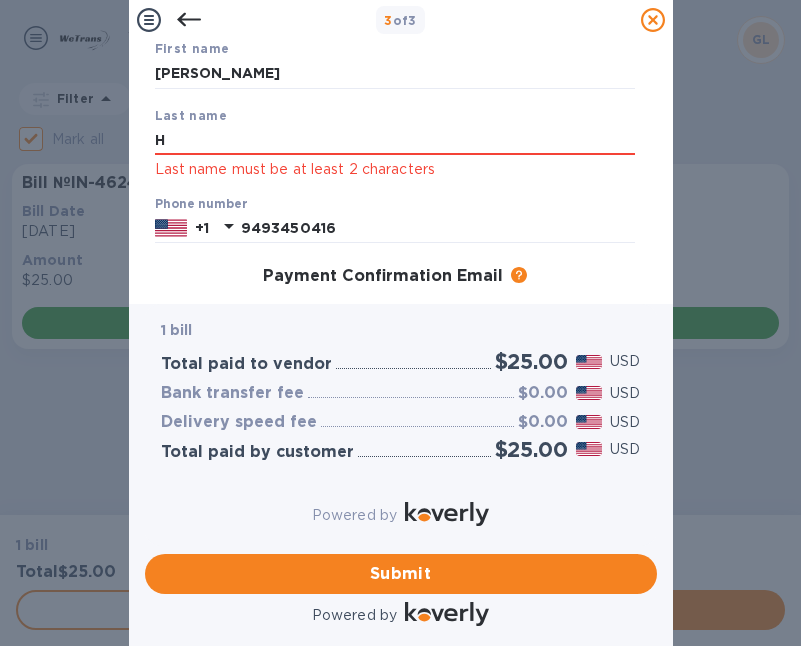 click on "Last name H Last name must be at least 2 characters" at bounding box center [395, 143] 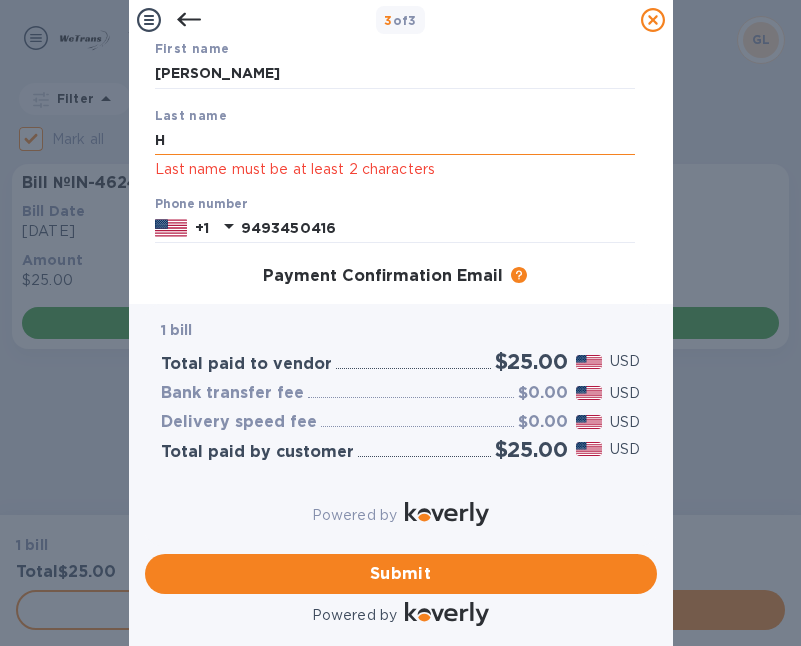 click on "H" at bounding box center (395, 140) 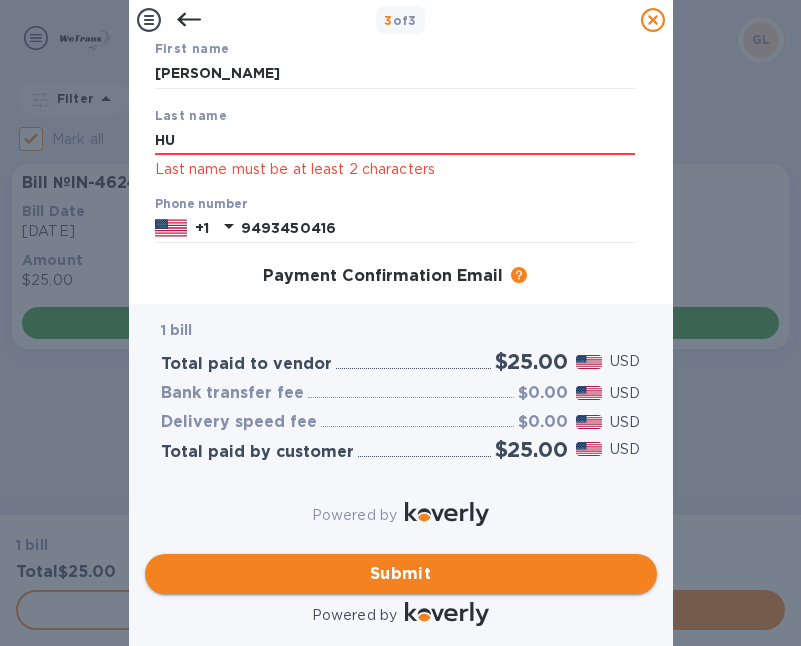 type on "HU" 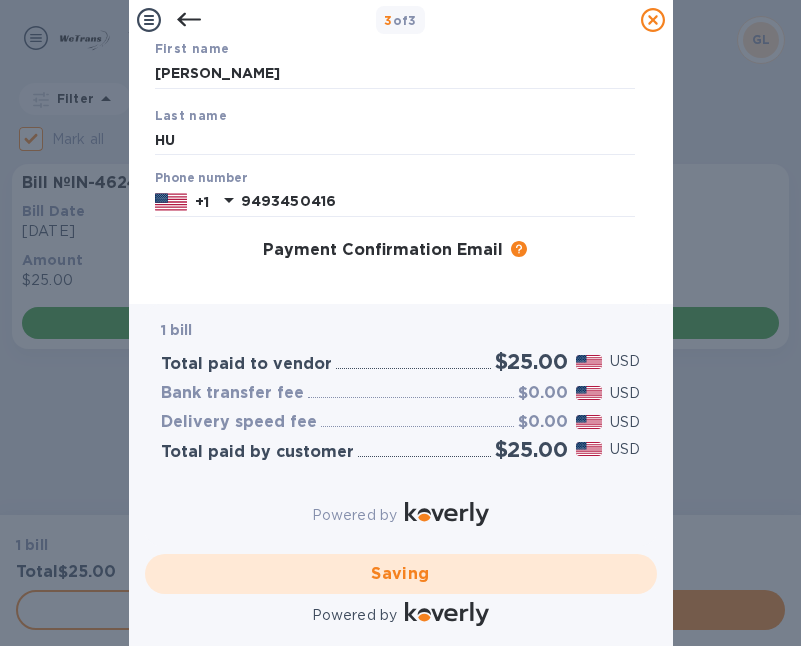 checkbox on "false" 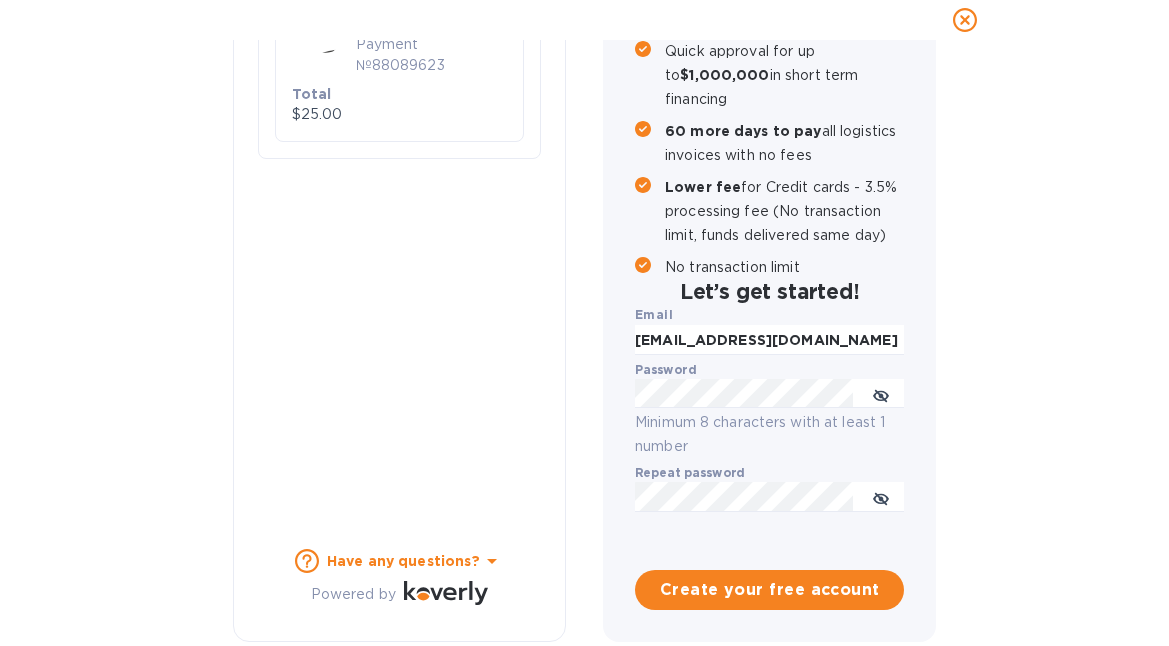 scroll, scrollTop: 0, scrollLeft: 0, axis: both 